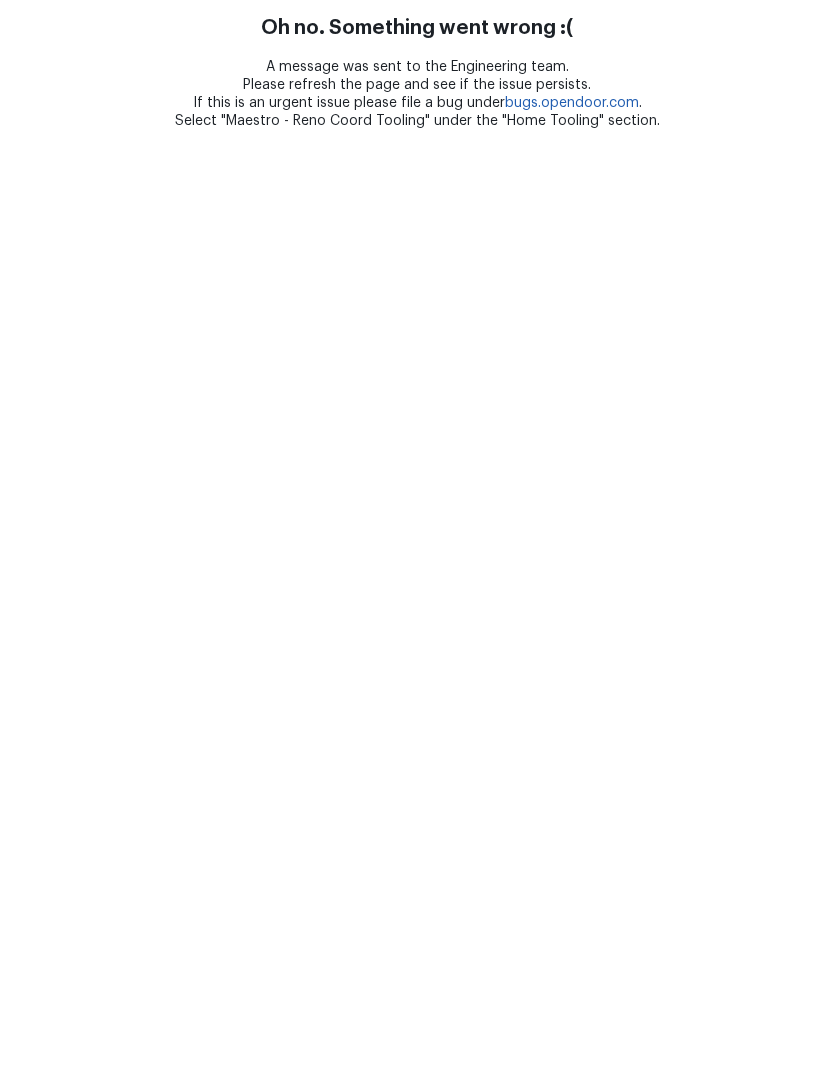 scroll, scrollTop: 0, scrollLeft: 0, axis: both 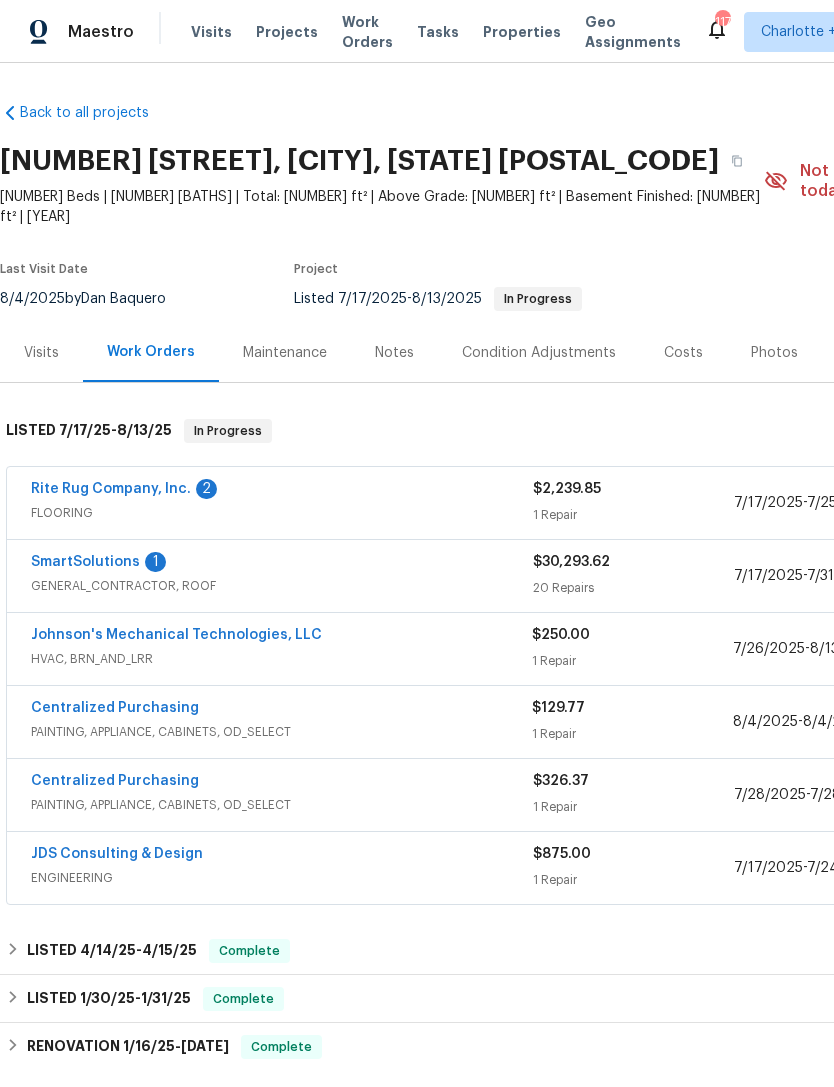 click on "Projects" at bounding box center (287, 32) 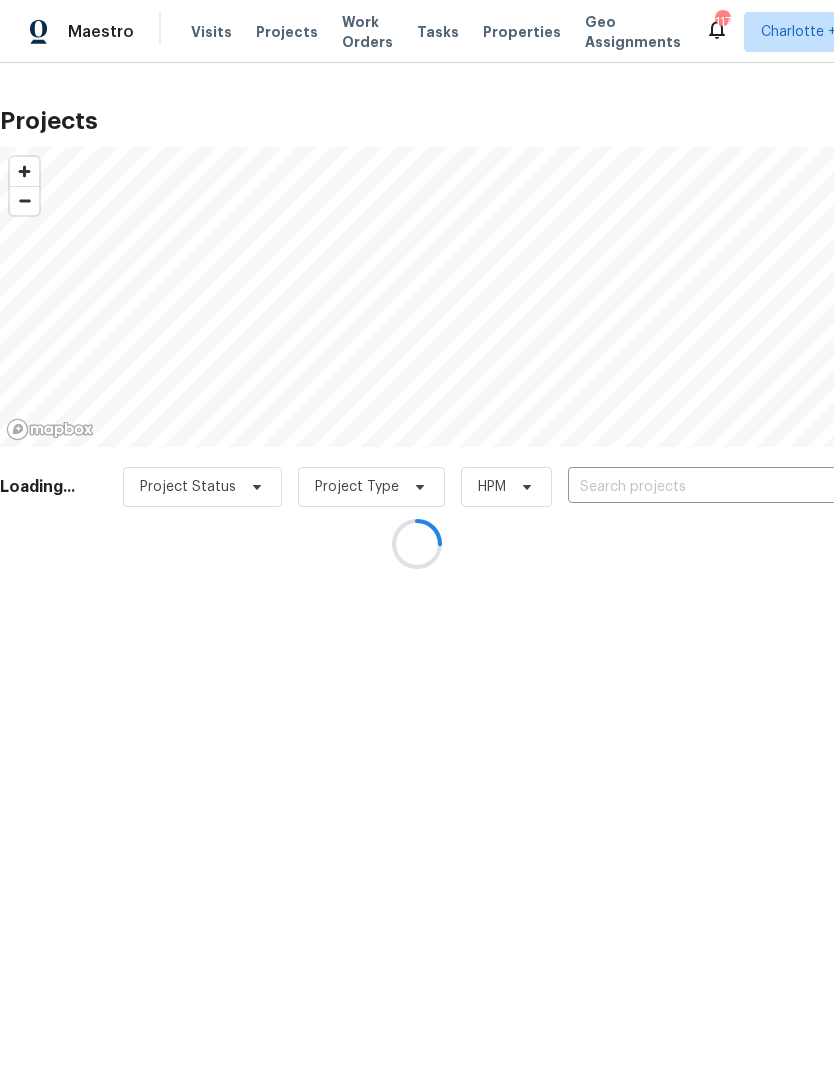 click at bounding box center (417, 543) 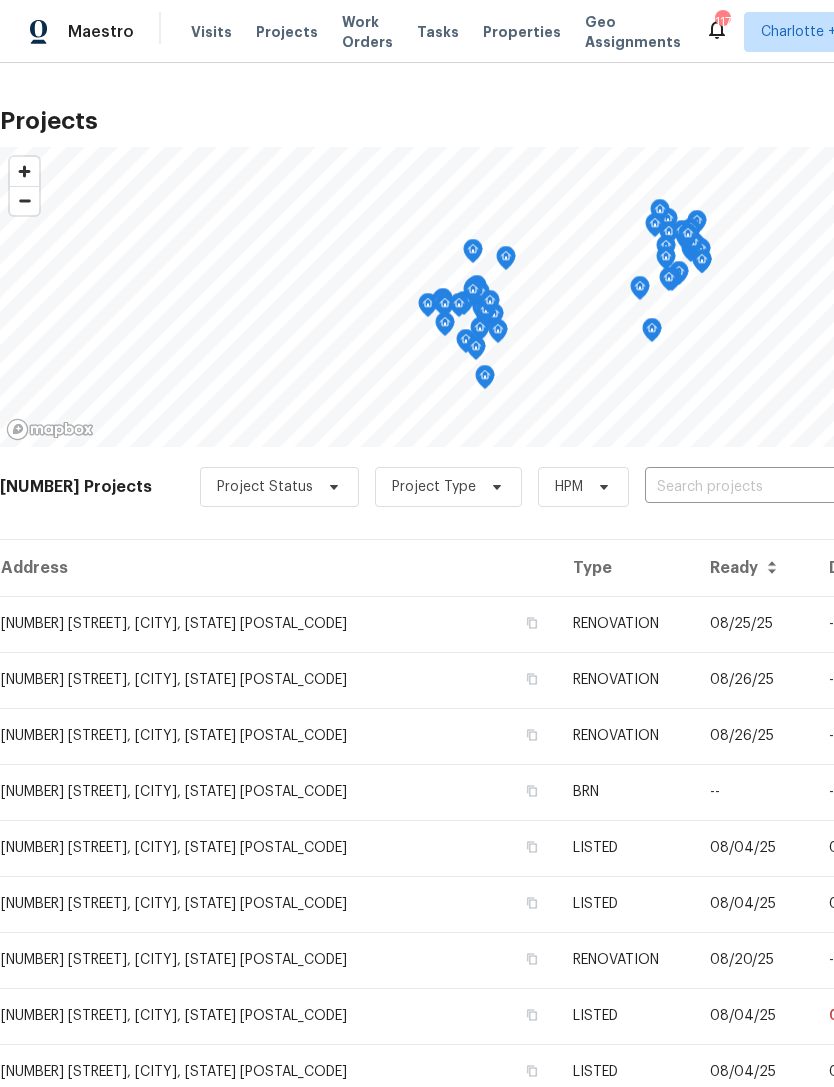 click at bounding box center [759, 487] 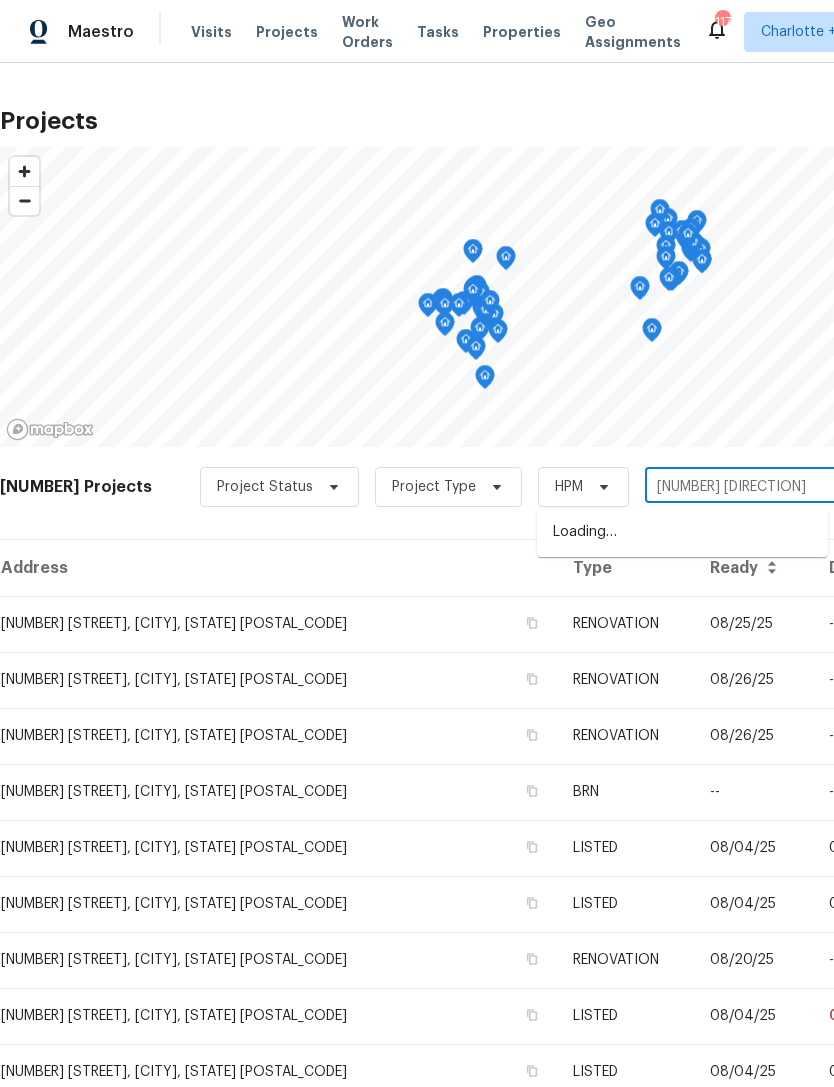 type on "[NUMBER] [DIRECTION]" 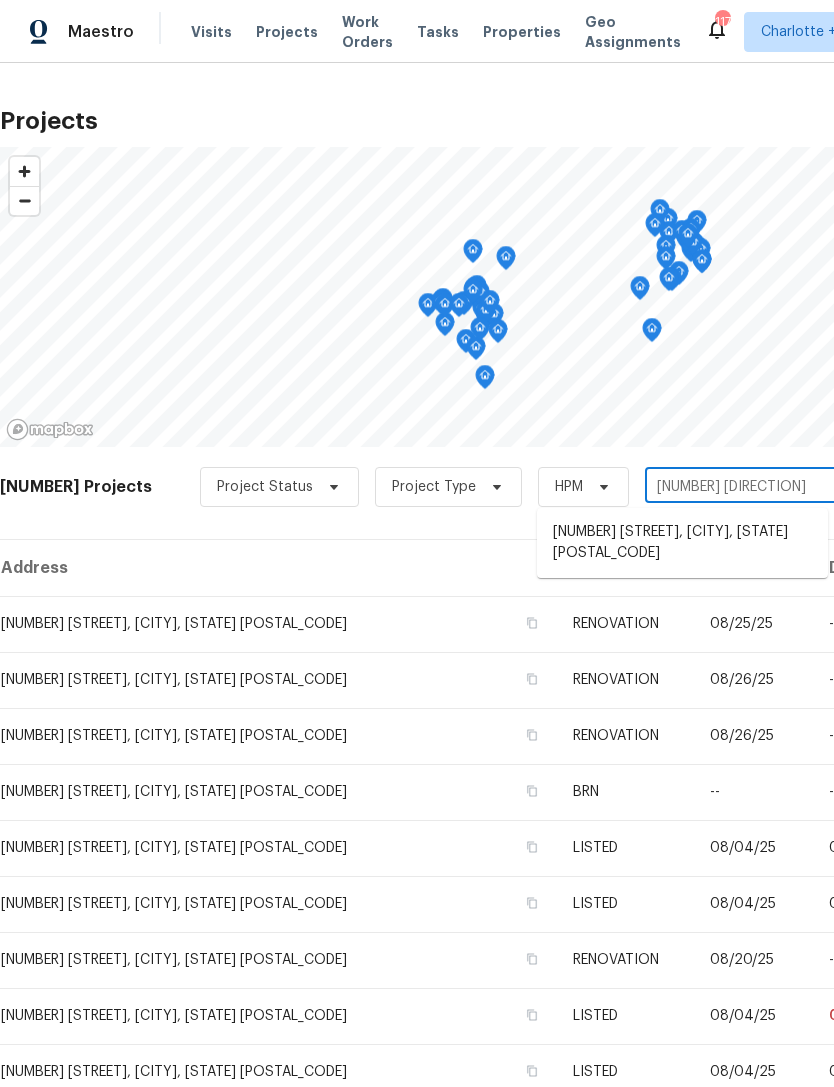 click on "[NUMBER] [STREET], [CITY], [STATE] [POSTAL_CODE]" at bounding box center (682, 543) 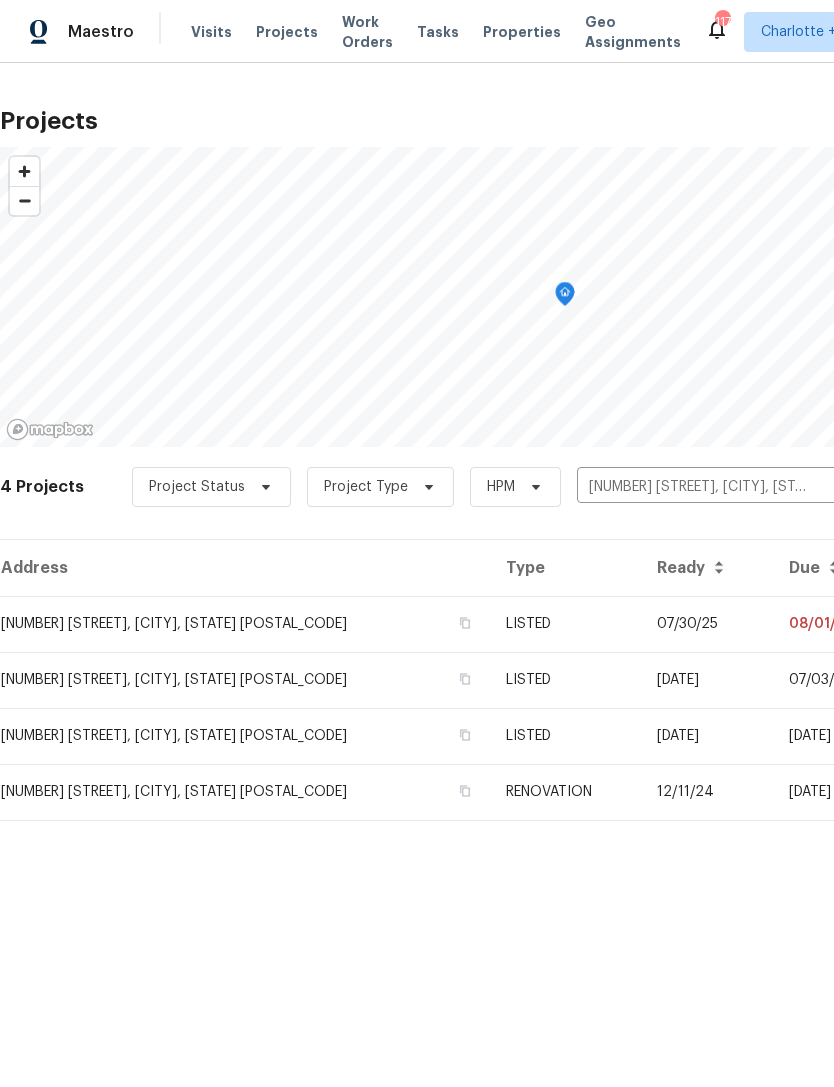 click on "07/30/25" at bounding box center [706, 624] 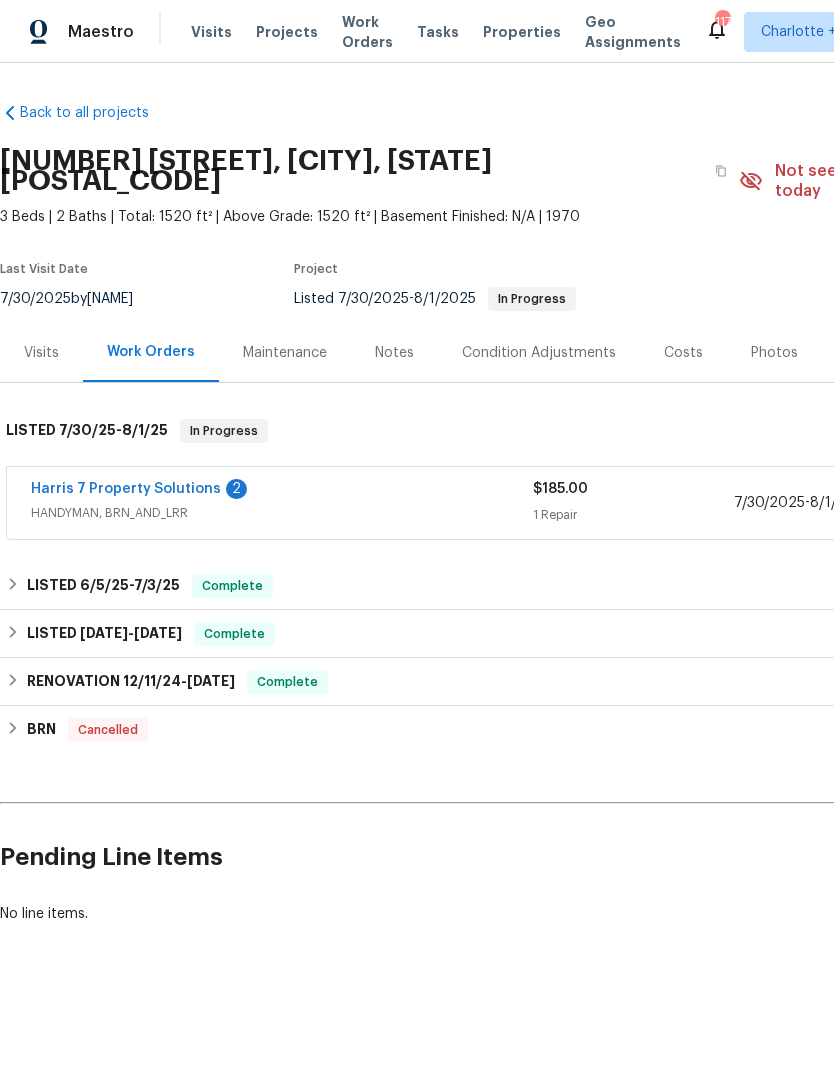 click on "Harris 7 Property Solutions" at bounding box center (126, 489) 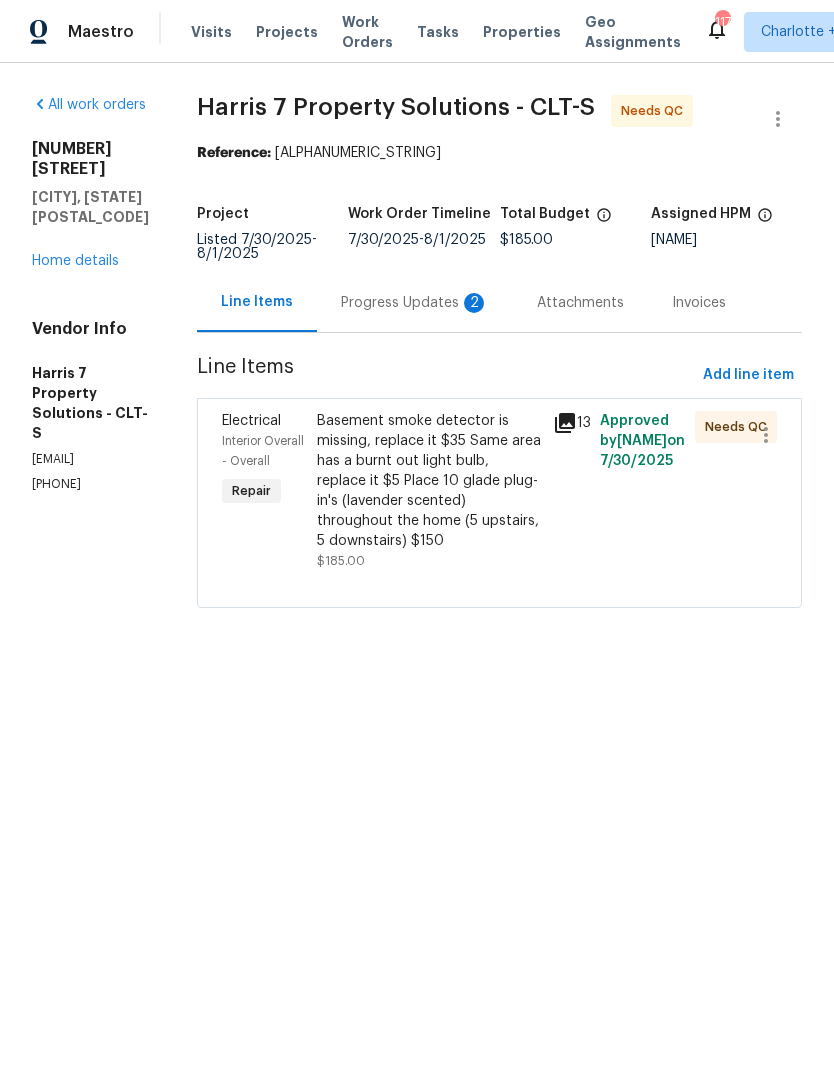 click on "Basement smoke detector is missing, replace it $35
Same area has a burnt out light bulb, replace it $5
Place 10 glade plug-in's (lavender scented) throughout the home (5 upstairs, 5 downstairs) $150" at bounding box center (429, 481) 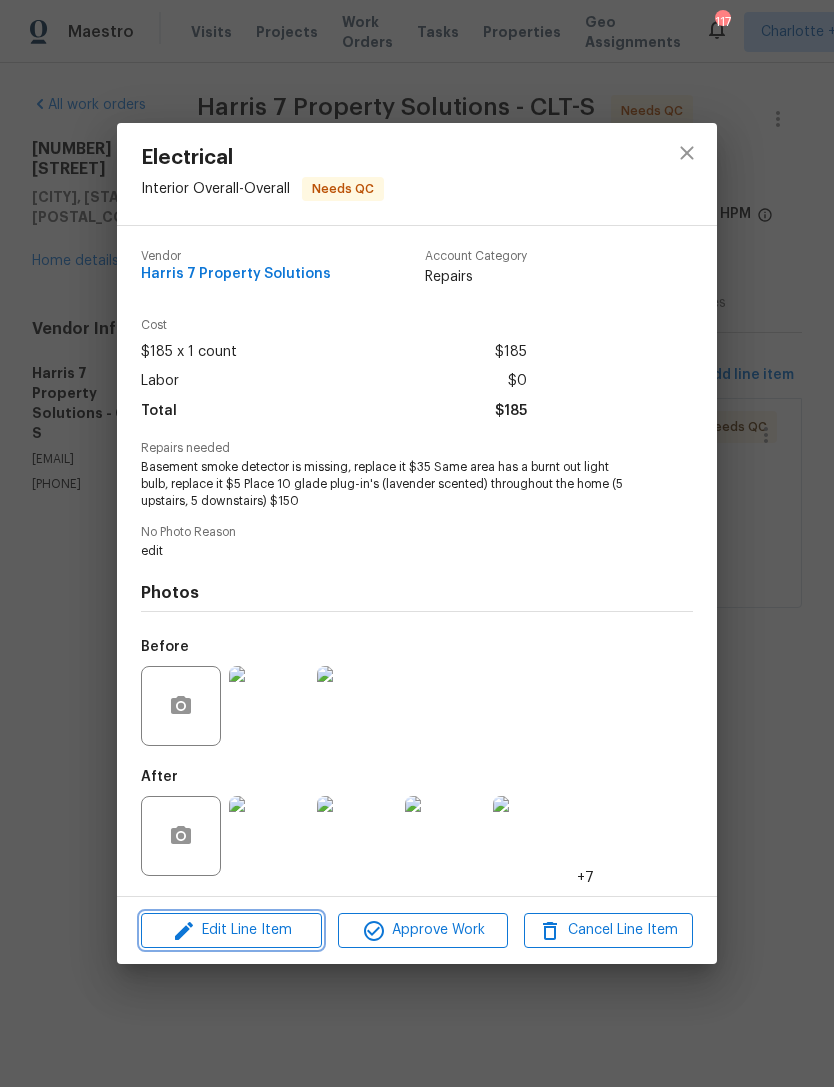 click on "Edit Line Item" at bounding box center (231, 930) 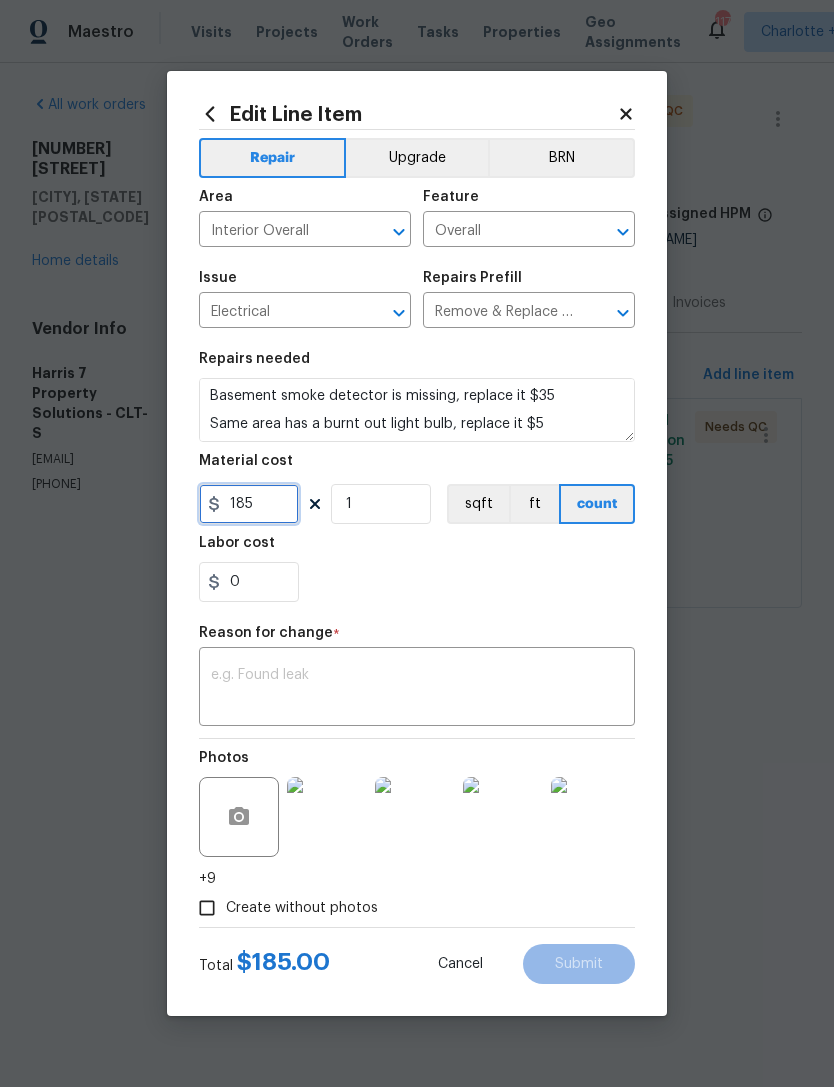 click on "185" at bounding box center [249, 504] 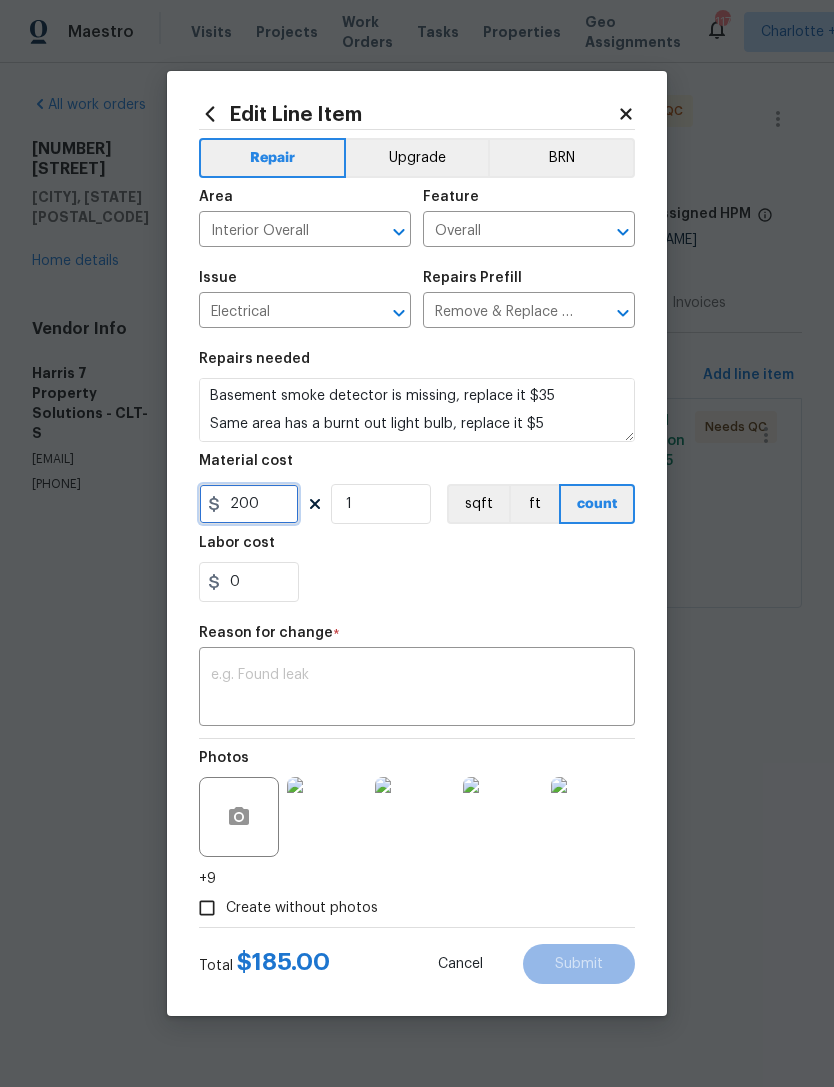 type on "200" 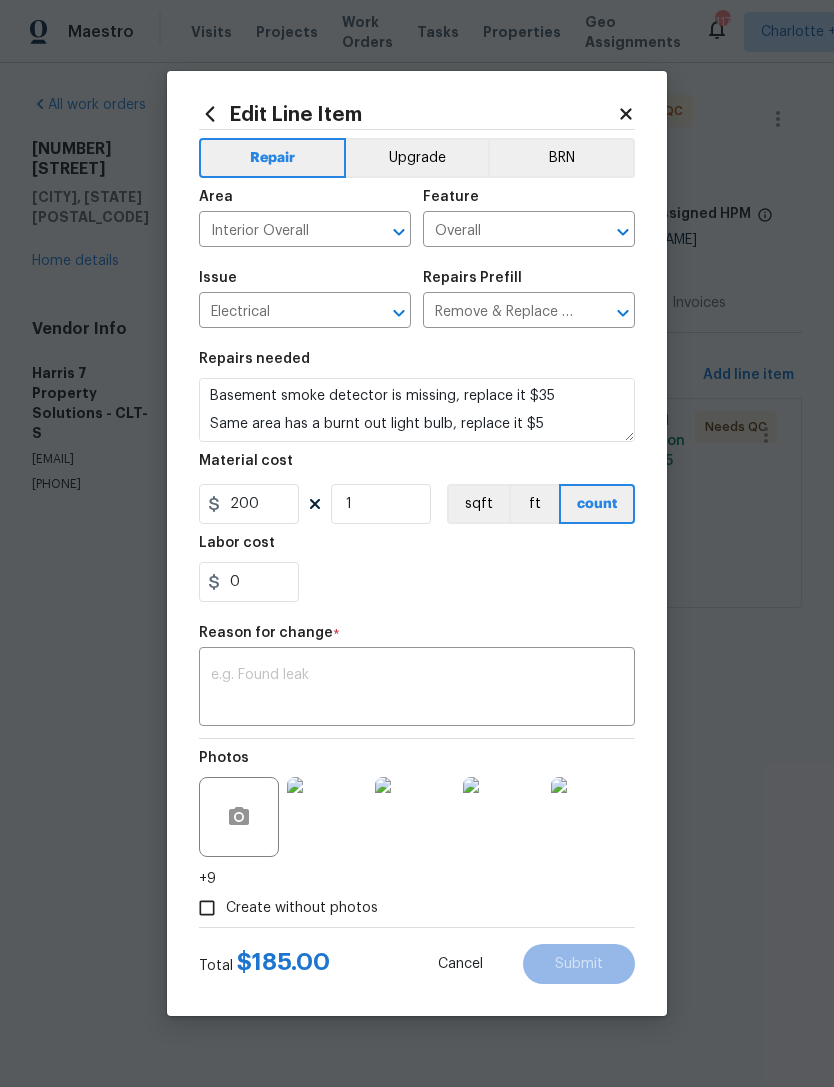 click at bounding box center (417, 689) 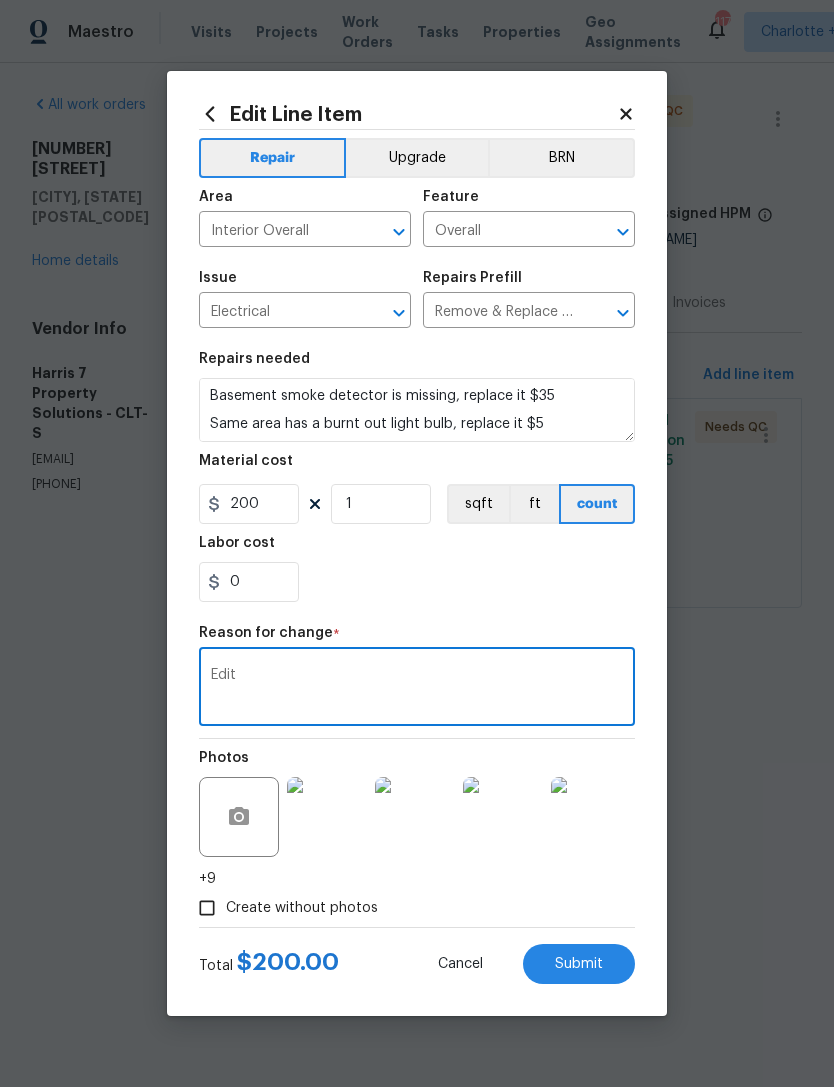 type on "Edit" 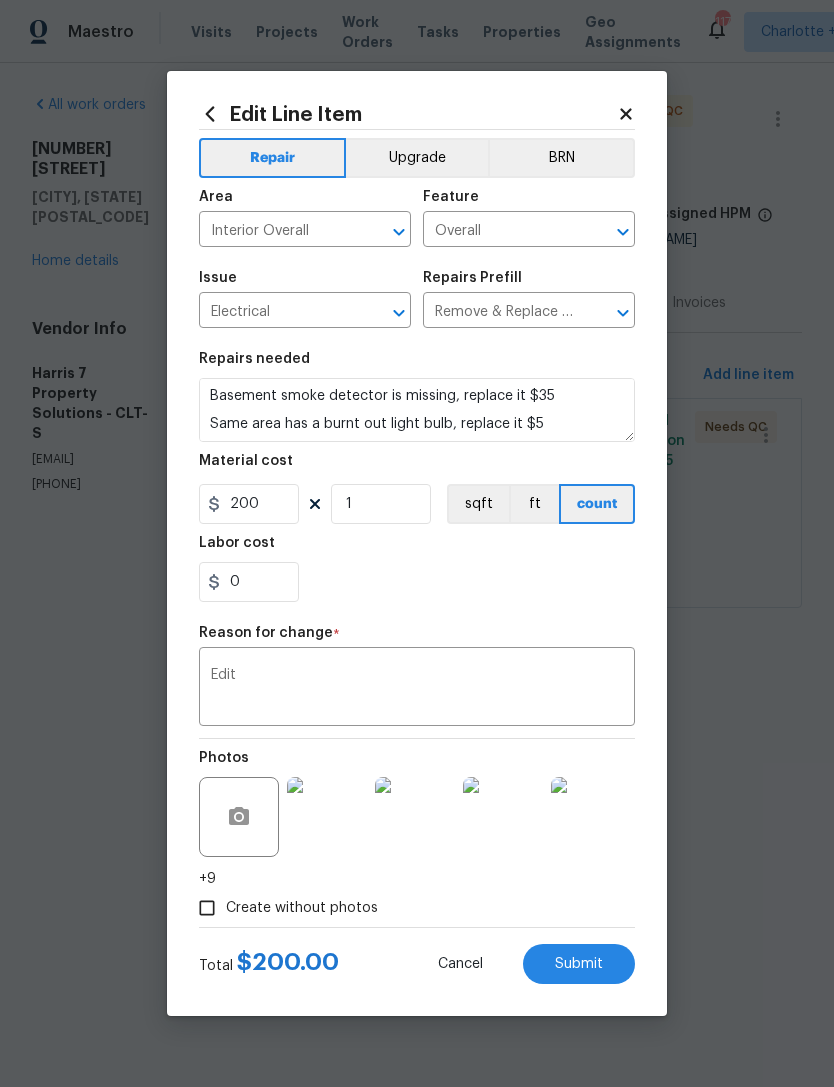 click on "Submit" at bounding box center (579, 964) 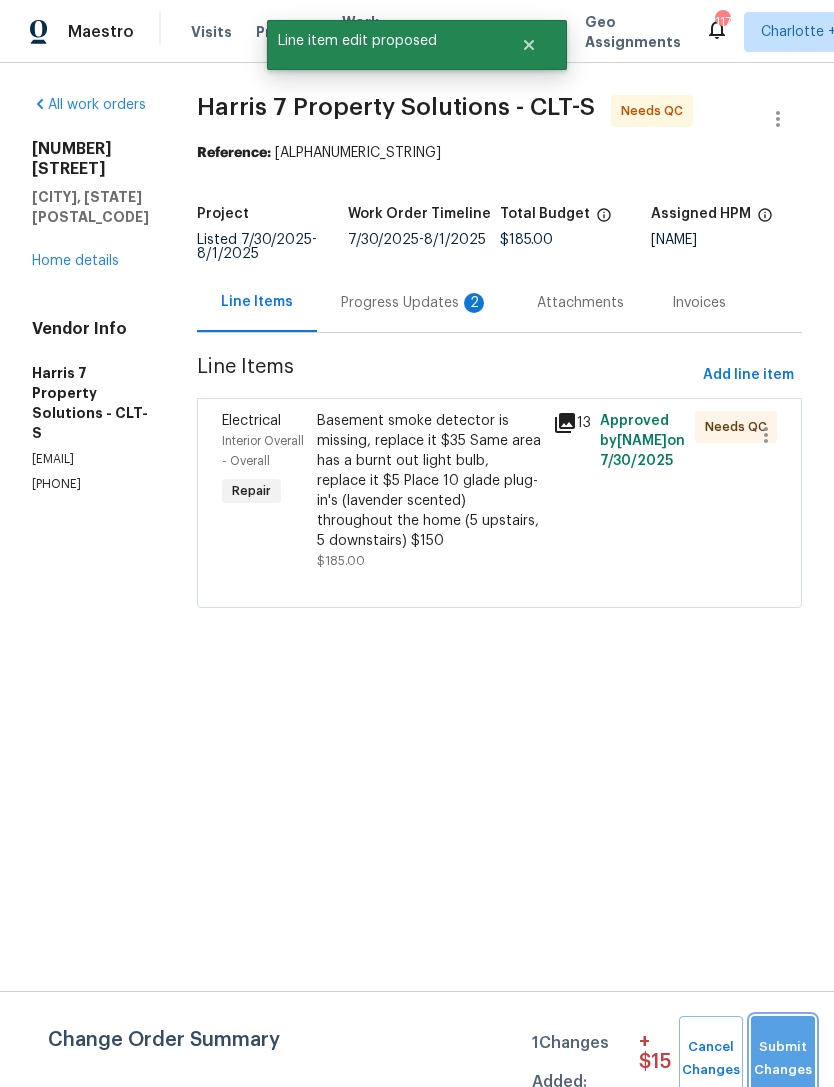 click on "Submit Changes" at bounding box center [783, 1059] 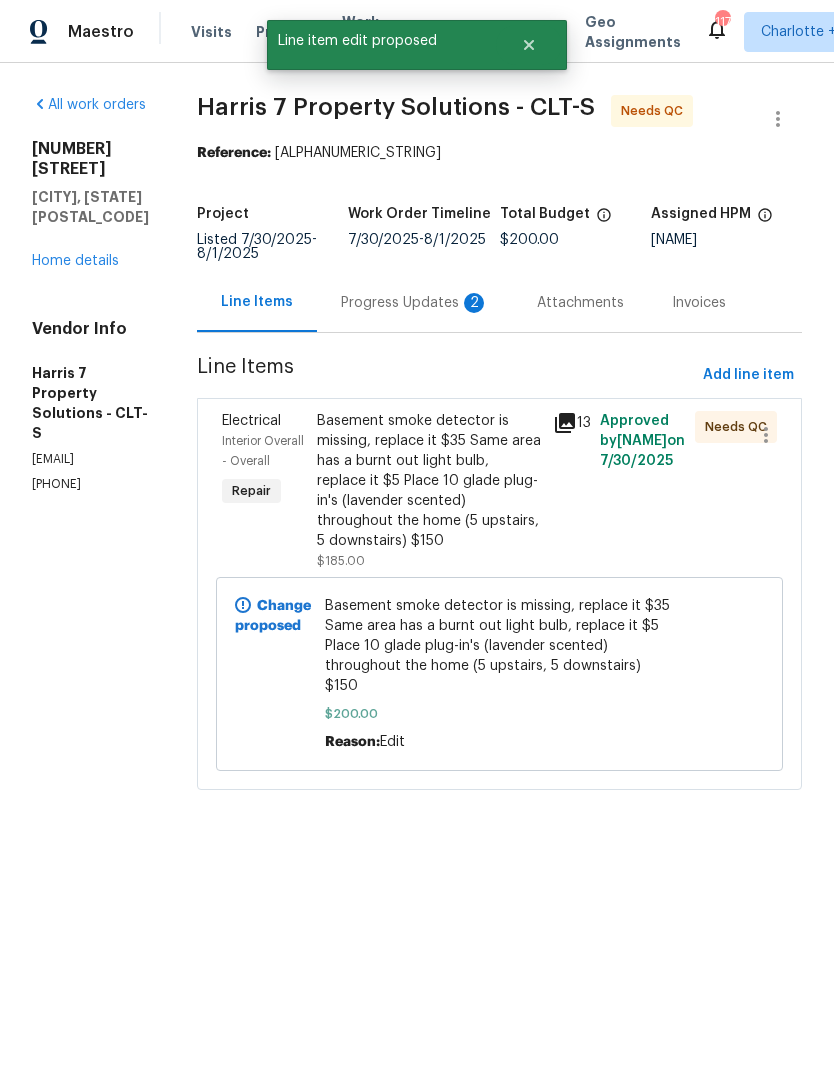 click on "Basement smoke detector is missing, replace it $35
Same area has a burnt out light bulb, replace it $5
Place 10 glade plug-in's (lavender scented) throughout the home (5 upstairs, 5 downstairs) $150" at bounding box center (429, 481) 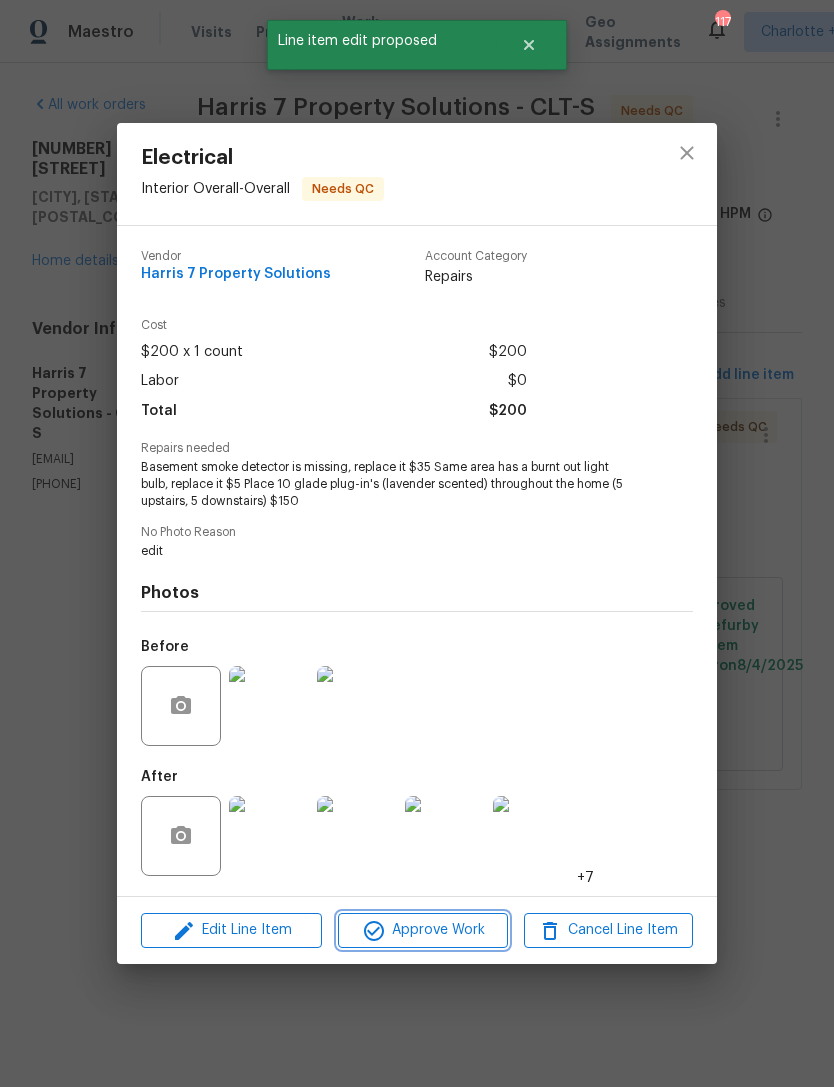 click on "Approve Work" at bounding box center [422, 930] 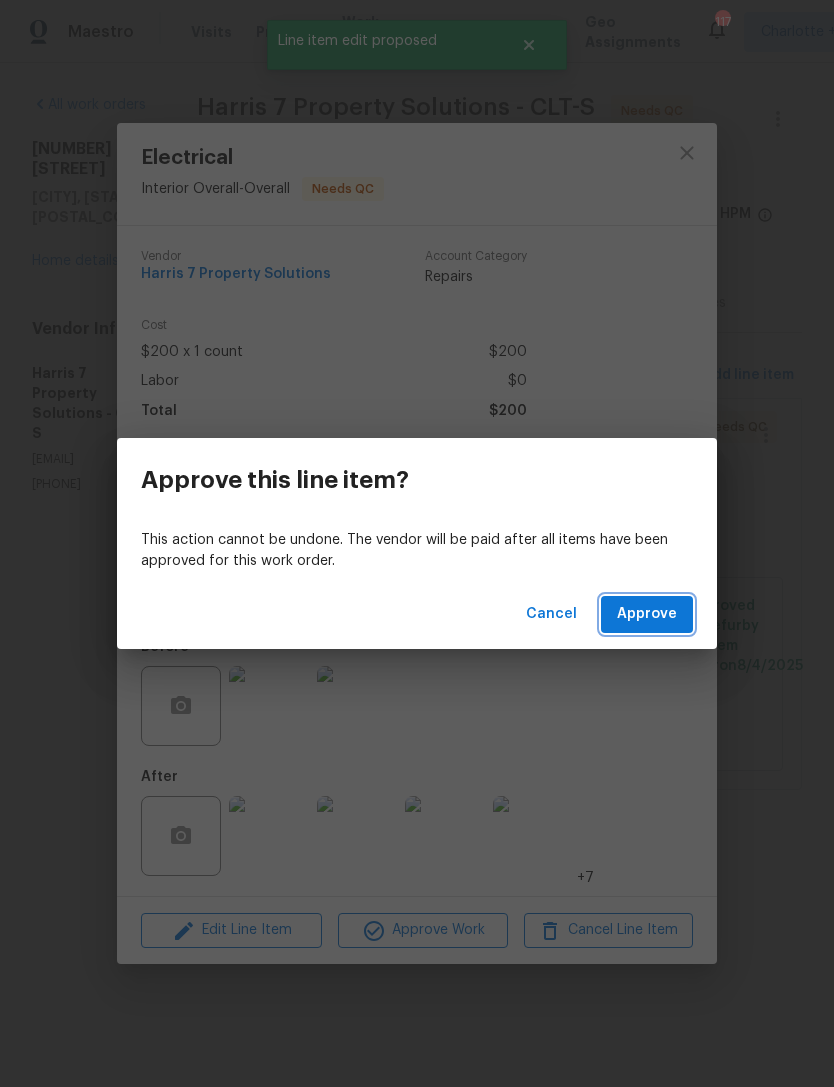 click on "Approve" at bounding box center (647, 614) 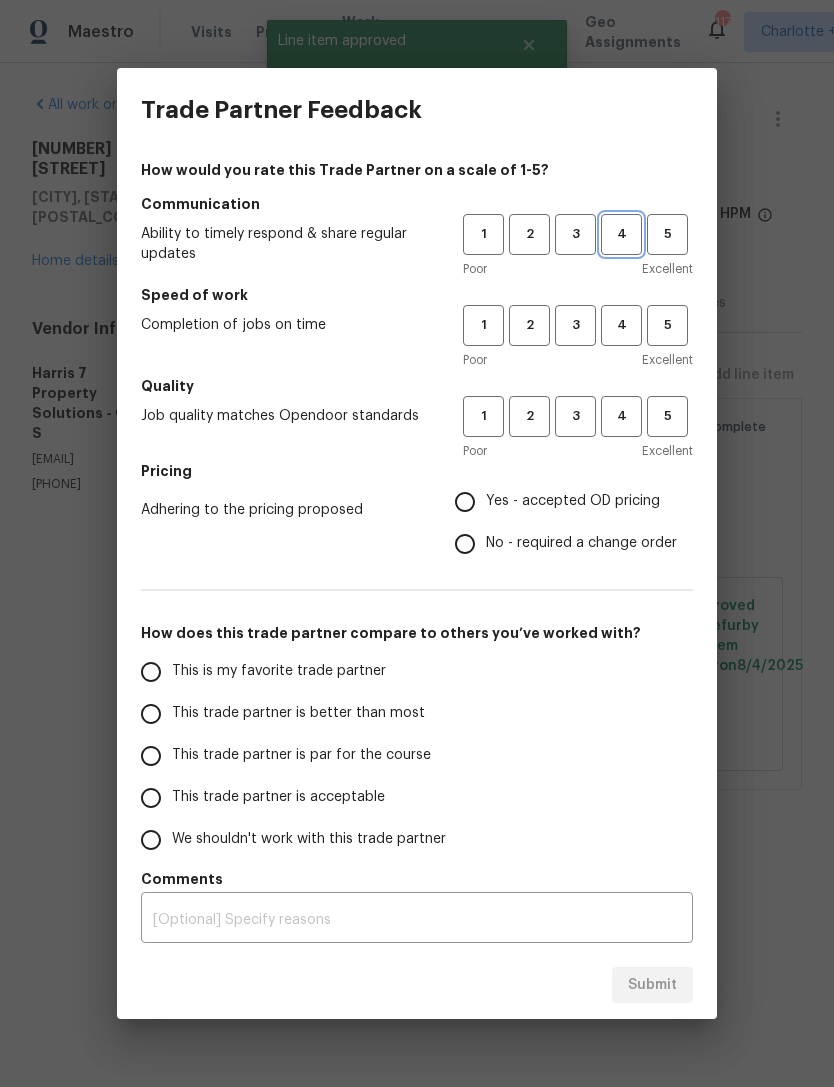 click on "4" at bounding box center [621, 234] 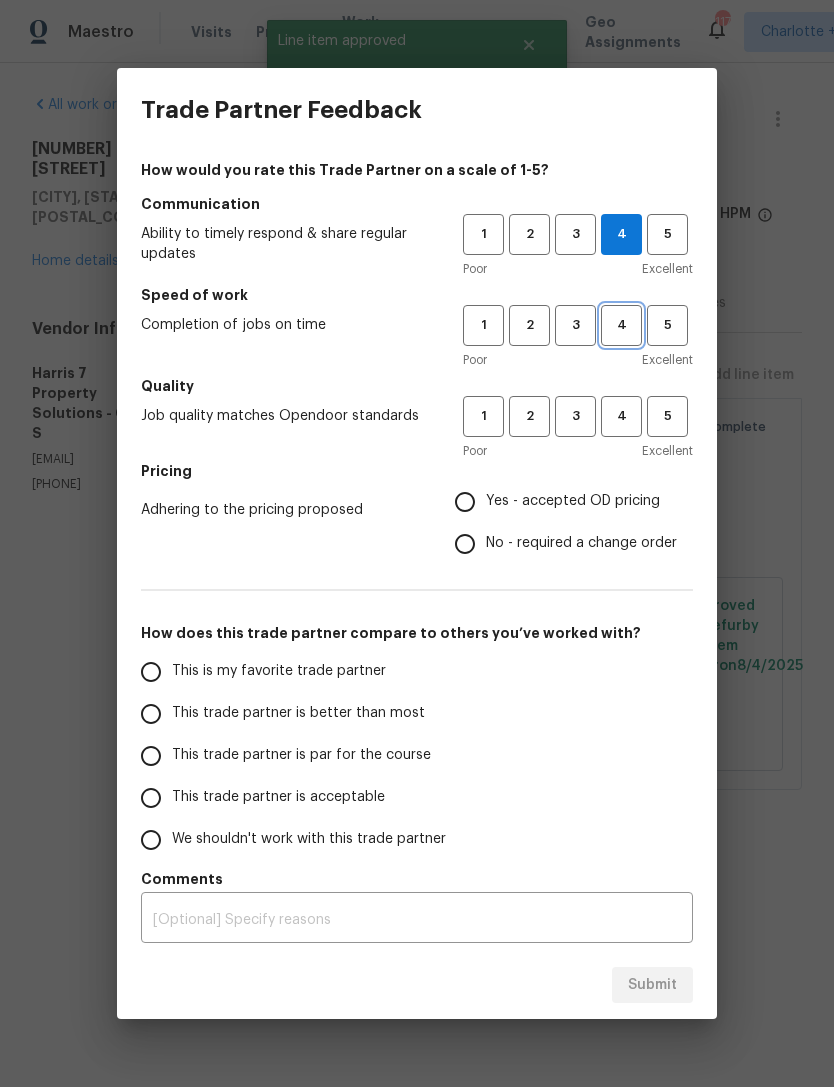click on "4" at bounding box center [621, 325] 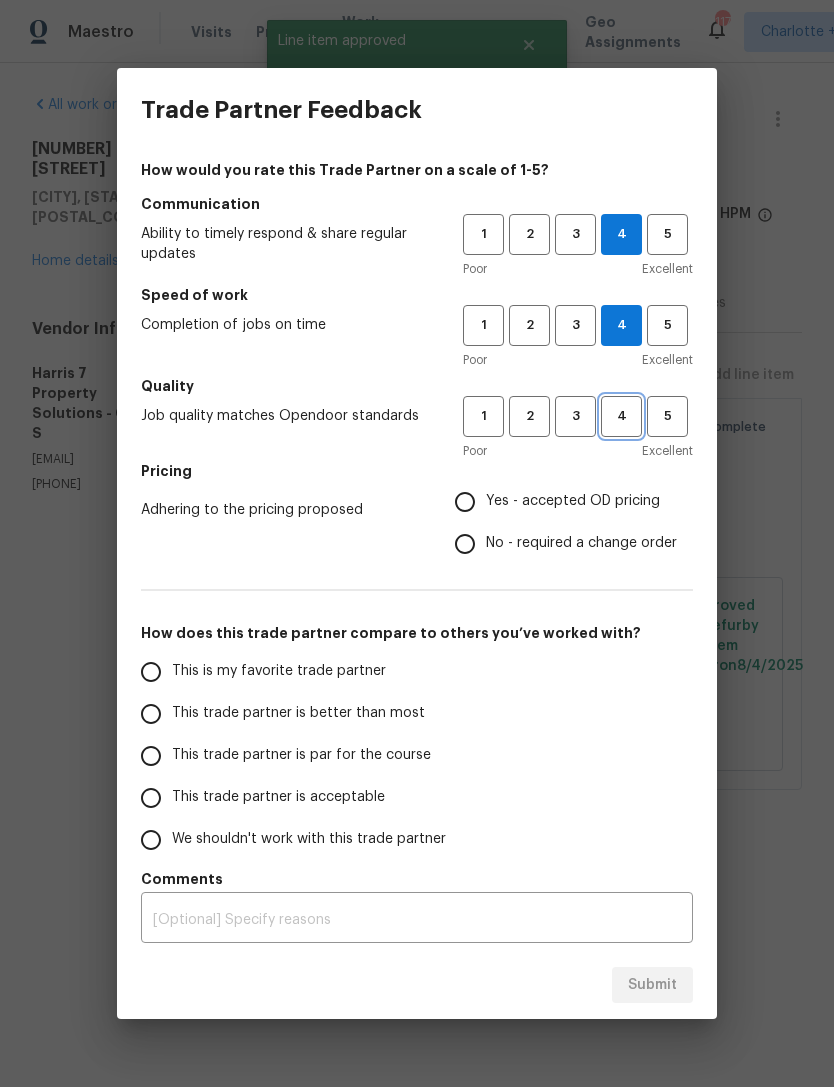 click on "4" at bounding box center [621, 416] 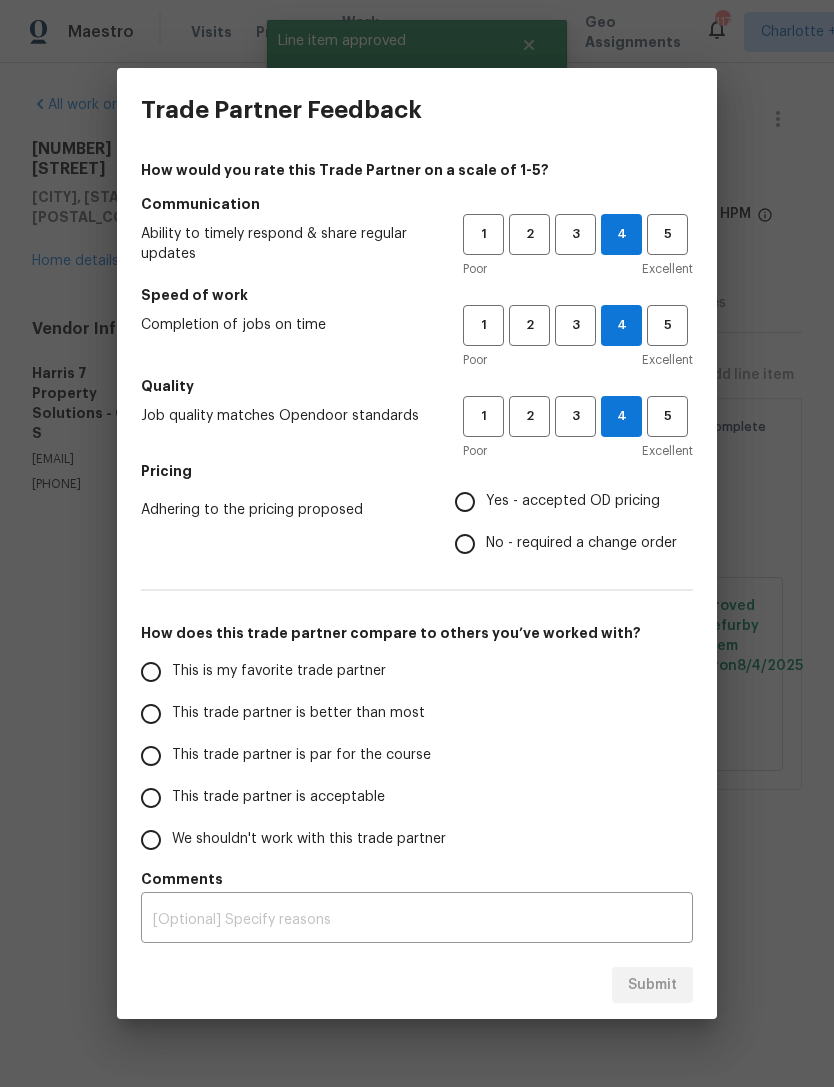 click on "No - required a change order" at bounding box center [465, 544] 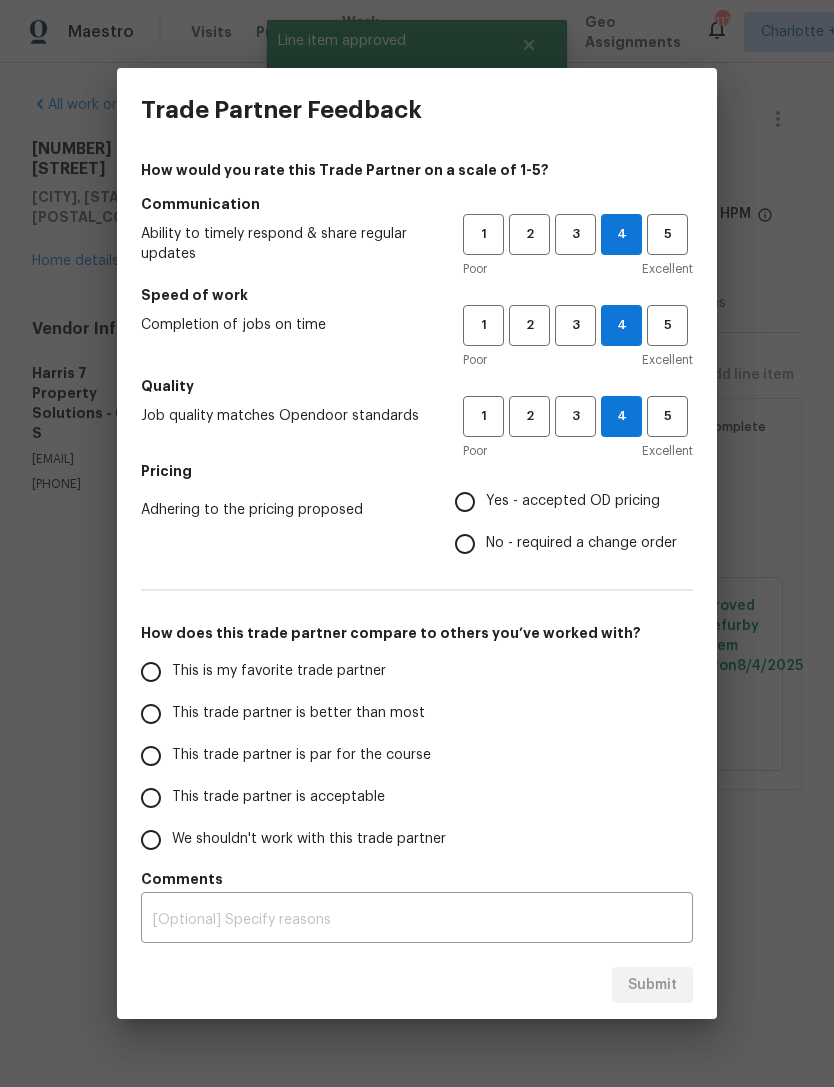 radio on "true" 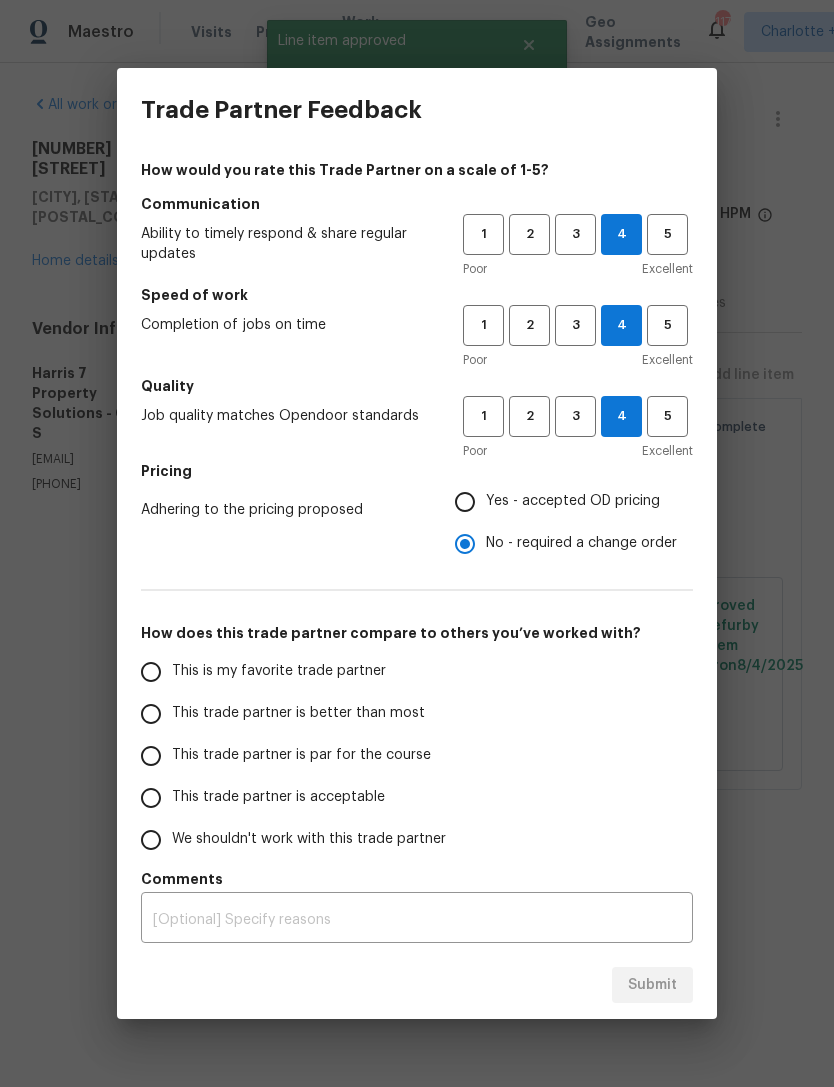 click on "This trade partner is better than most" at bounding box center [151, 714] 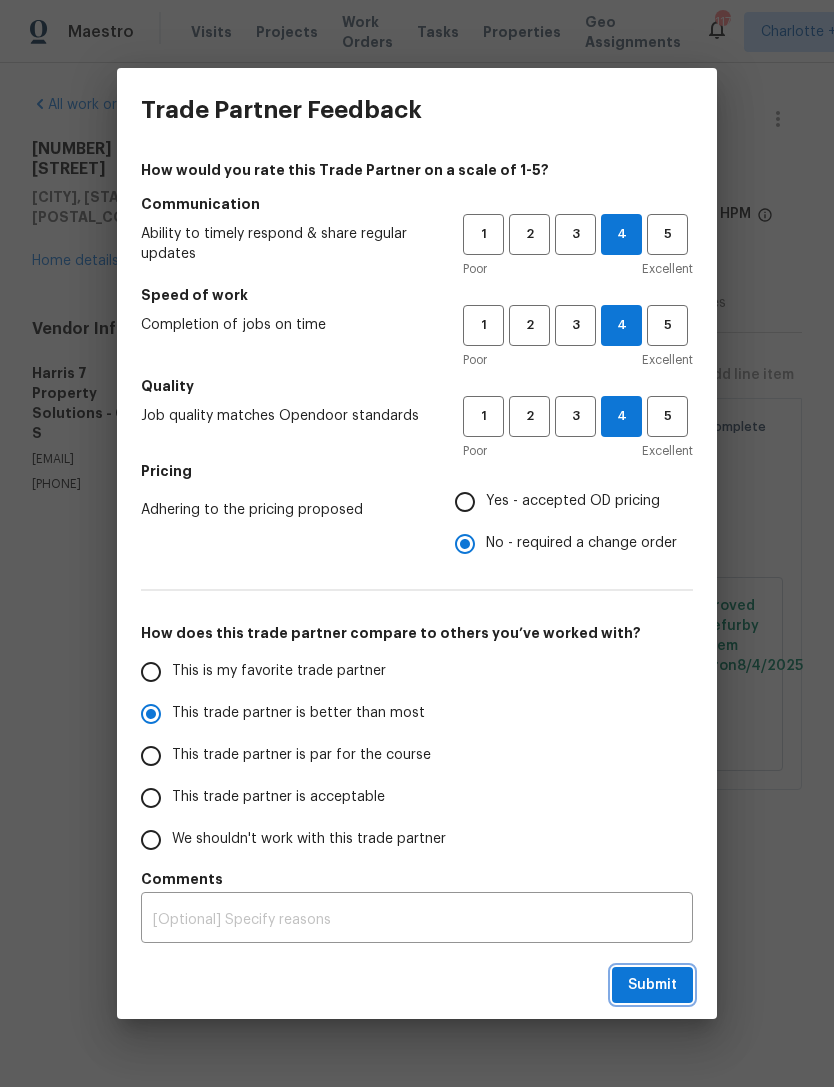 click on "Submit" at bounding box center [652, 985] 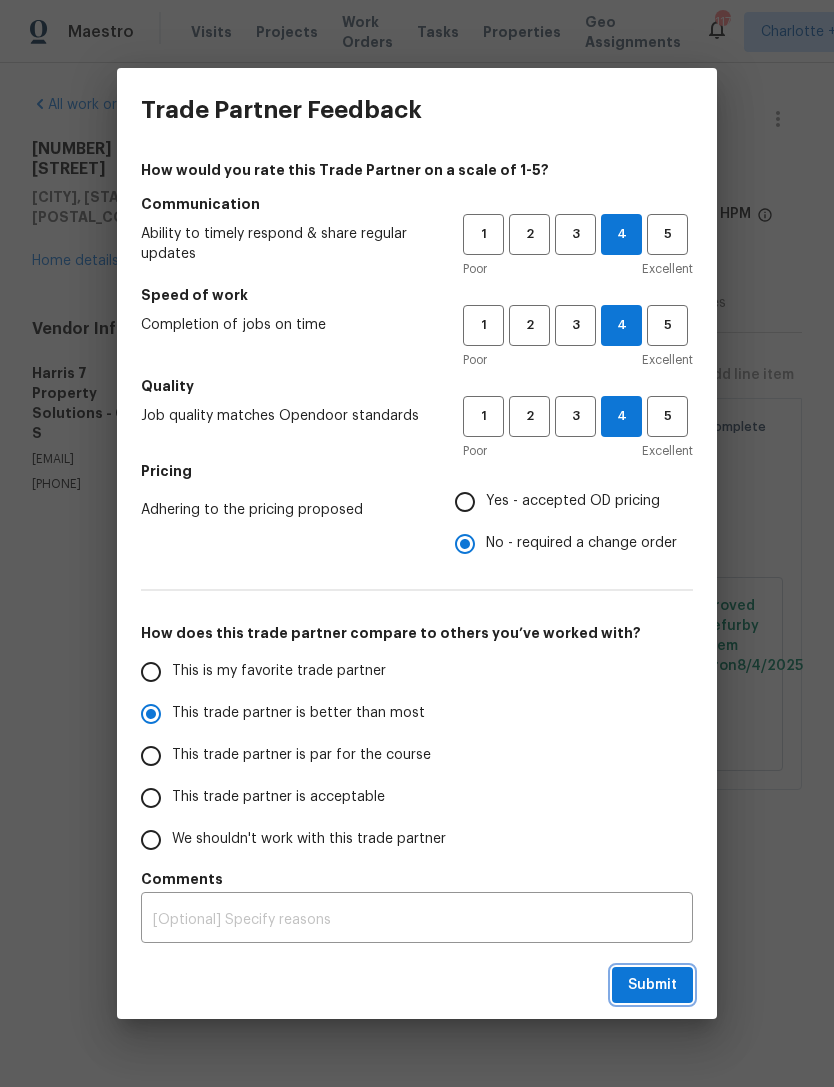 radio on "true" 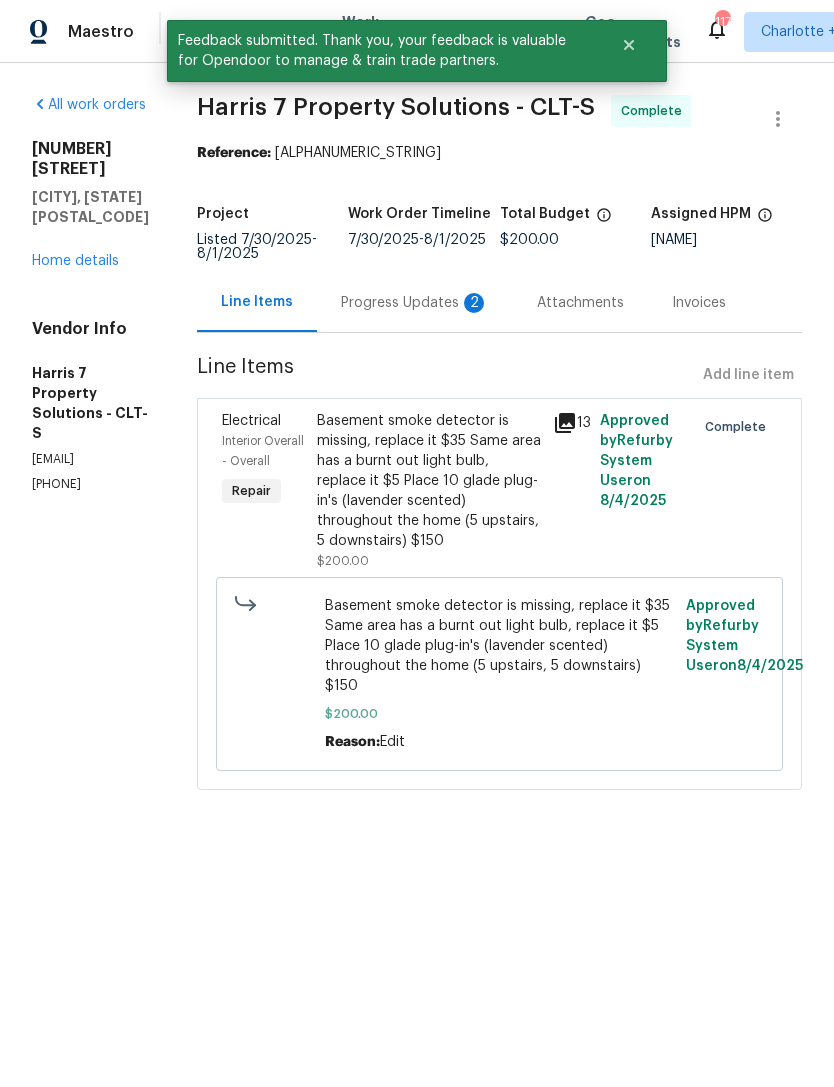 click on "Basement smoke detector is missing, replace it $35
Same area has a burnt out light bulb, replace it $5
Place 10 glade plug-in's (lavender scented) throughout the home (5 upstairs, 5 downstairs) $150" at bounding box center (429, 481) 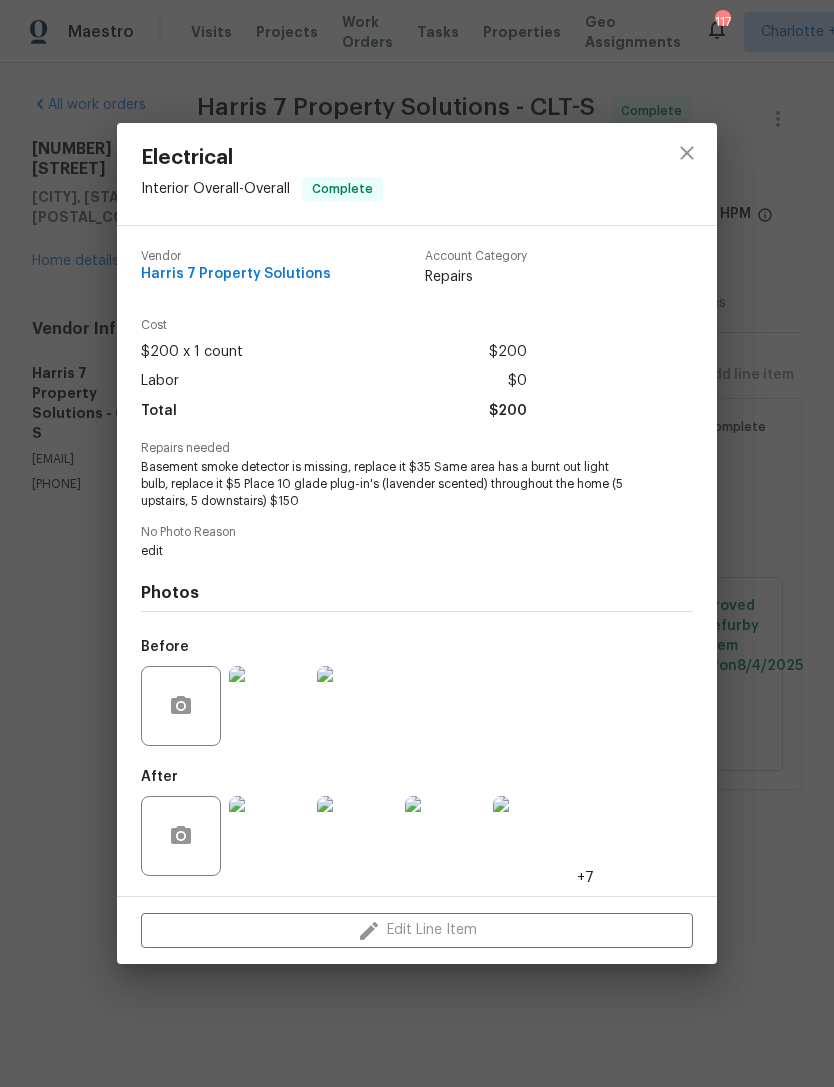 click at bounding box center (269, 836) 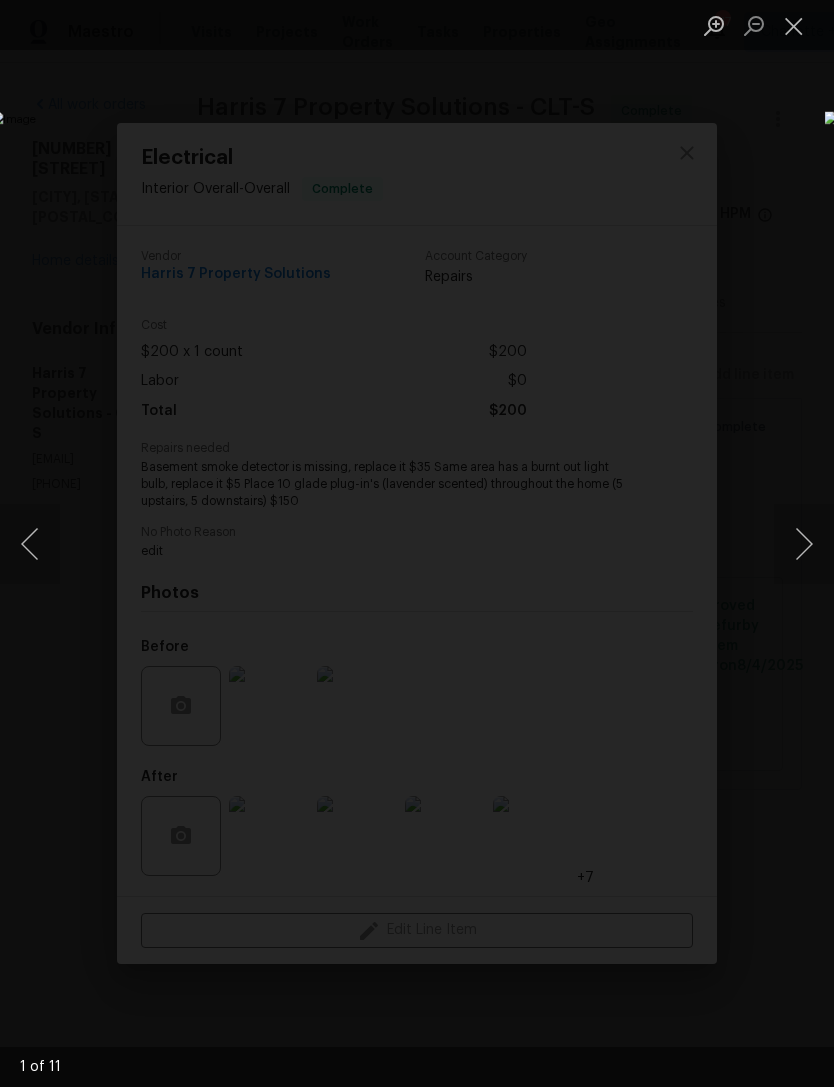 click at bounding box center (804, 544) 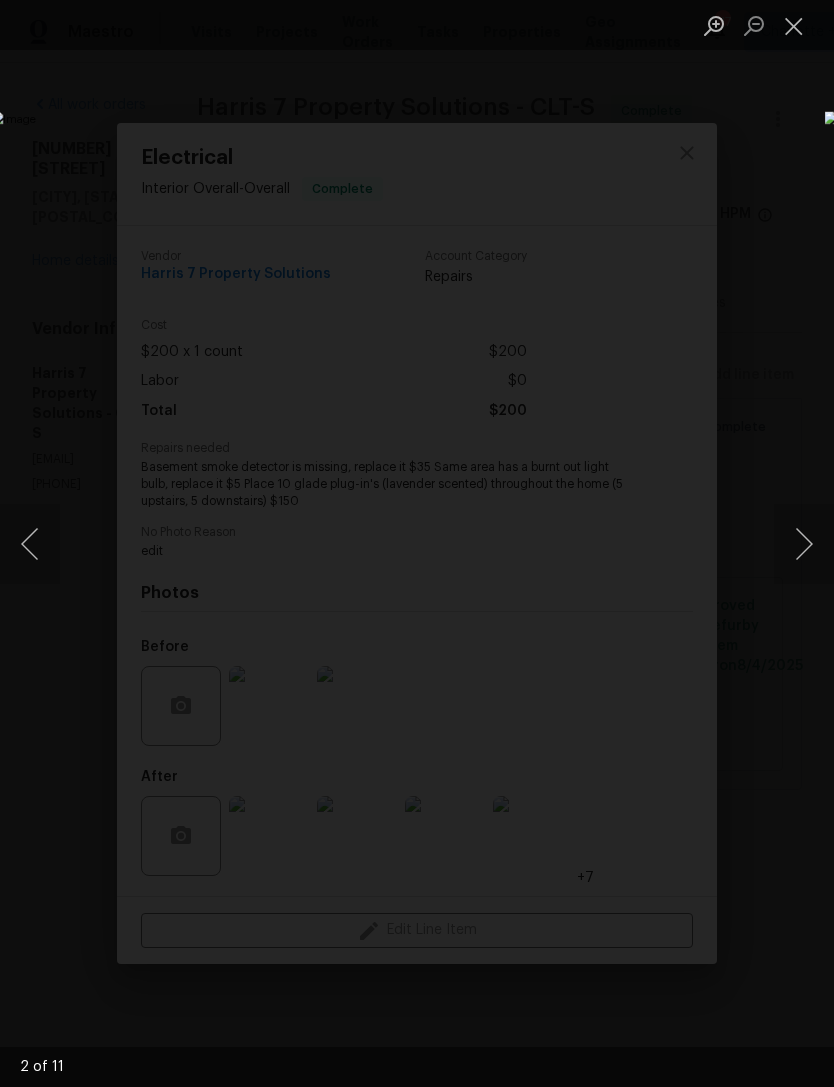 click at bounding box center (804, 544) 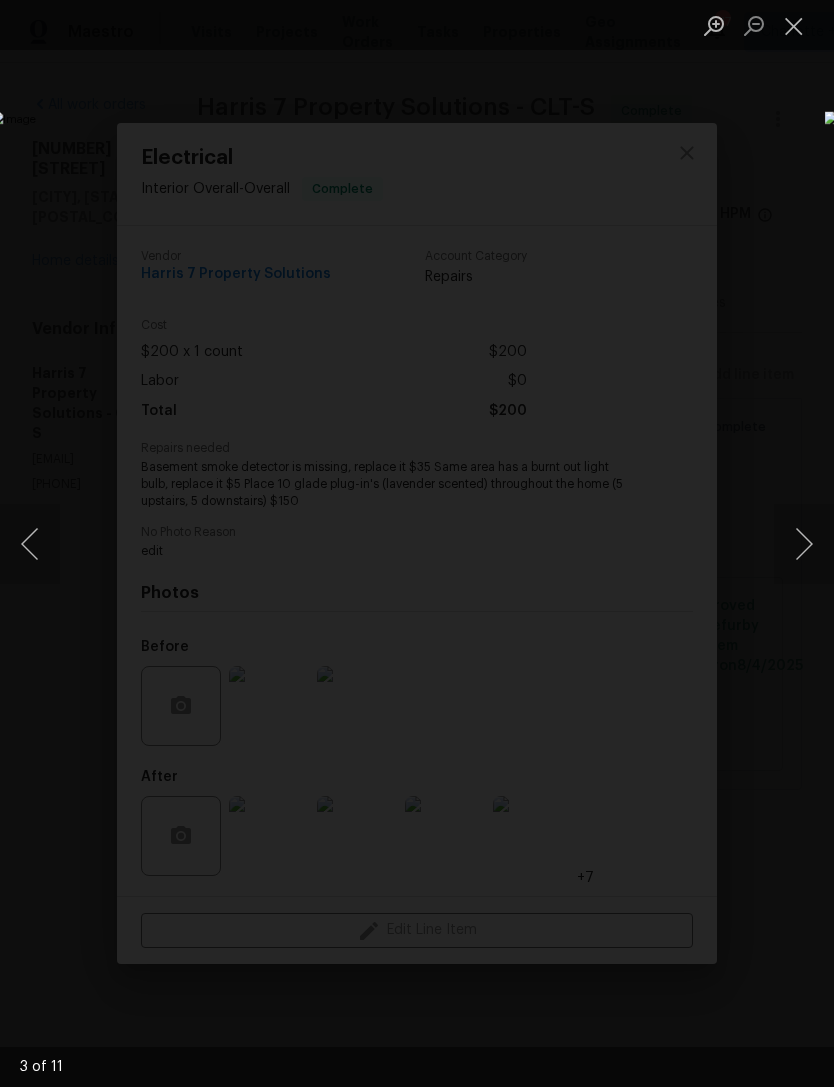 click at bounding box center [804, 544] 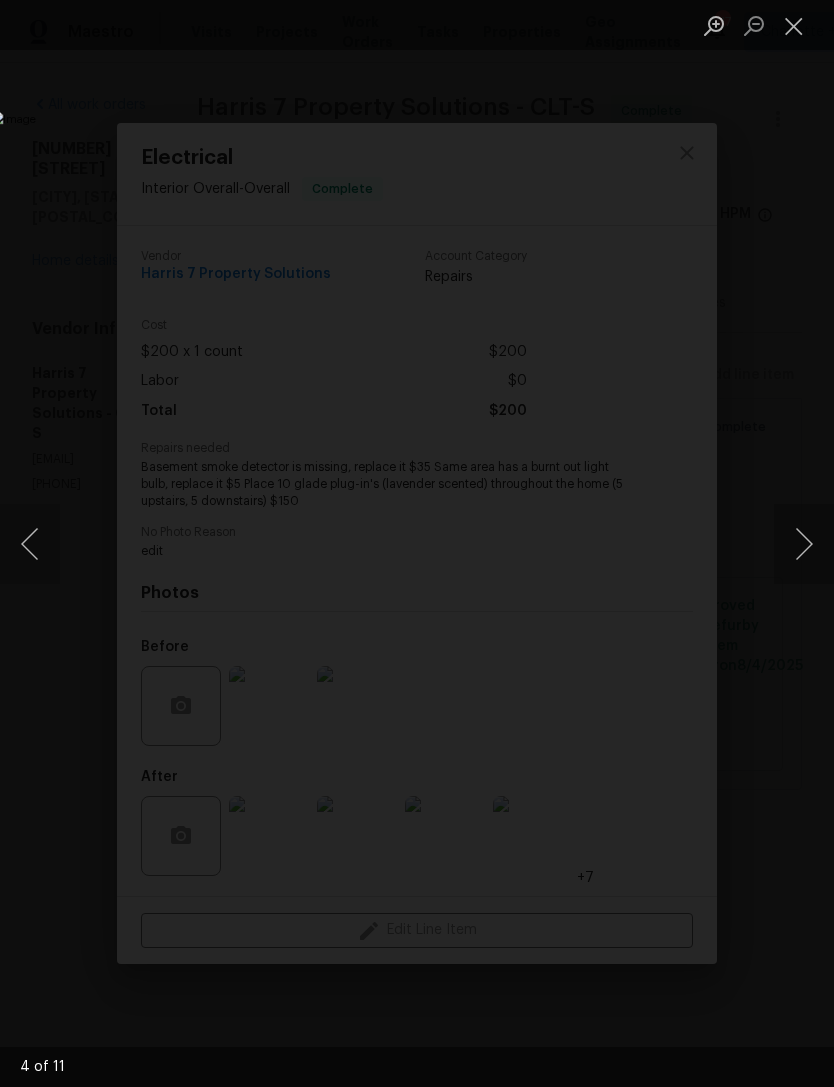 click at bounding box center (804, 544) 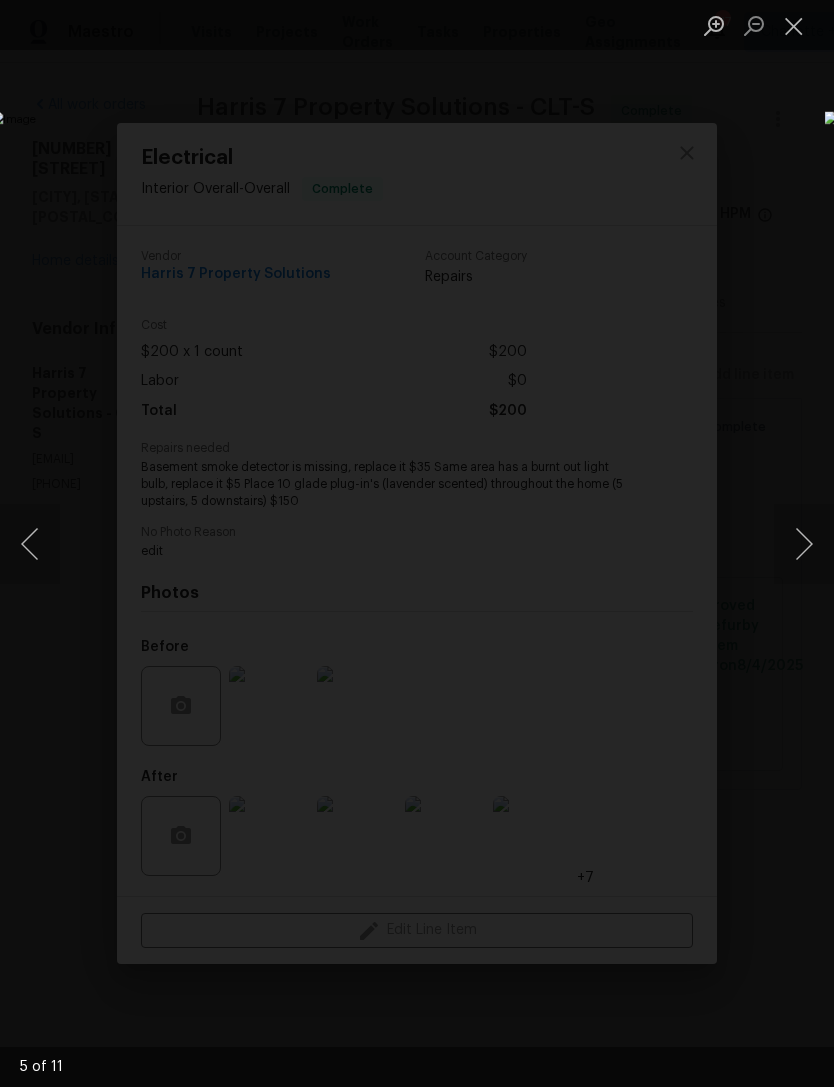 click at bounding box center [804, 544] 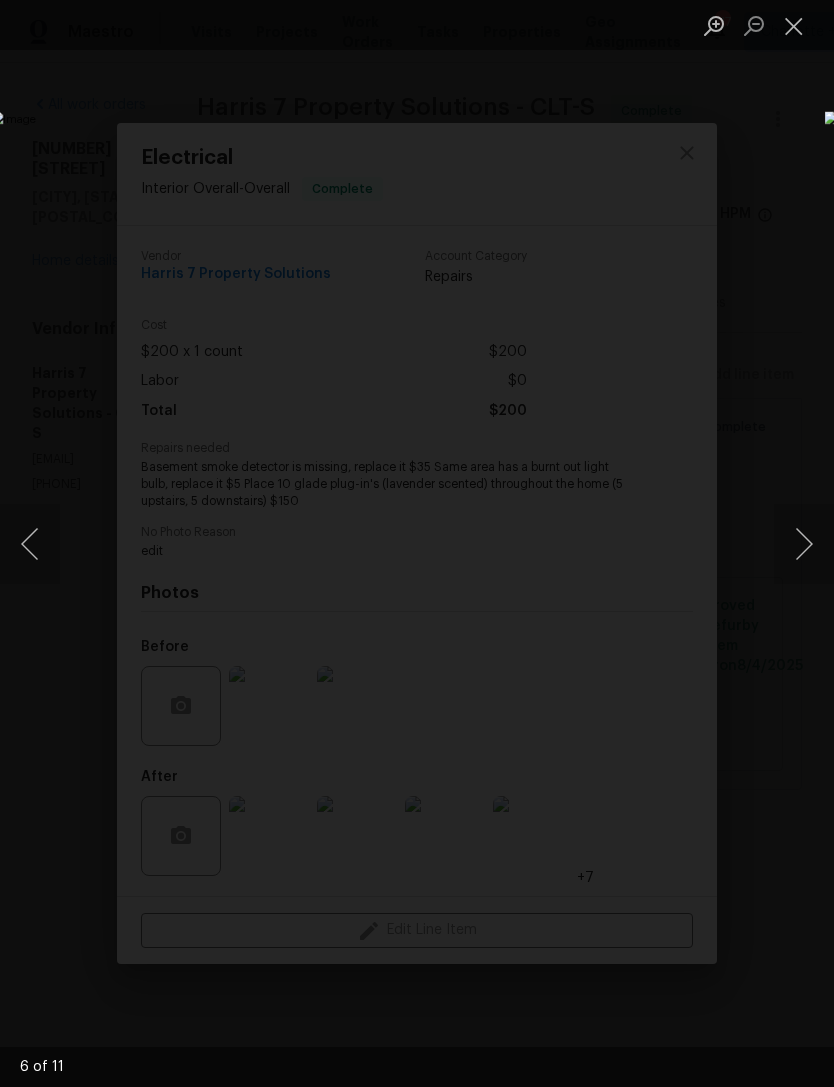 click at bounding box center [804, 544] 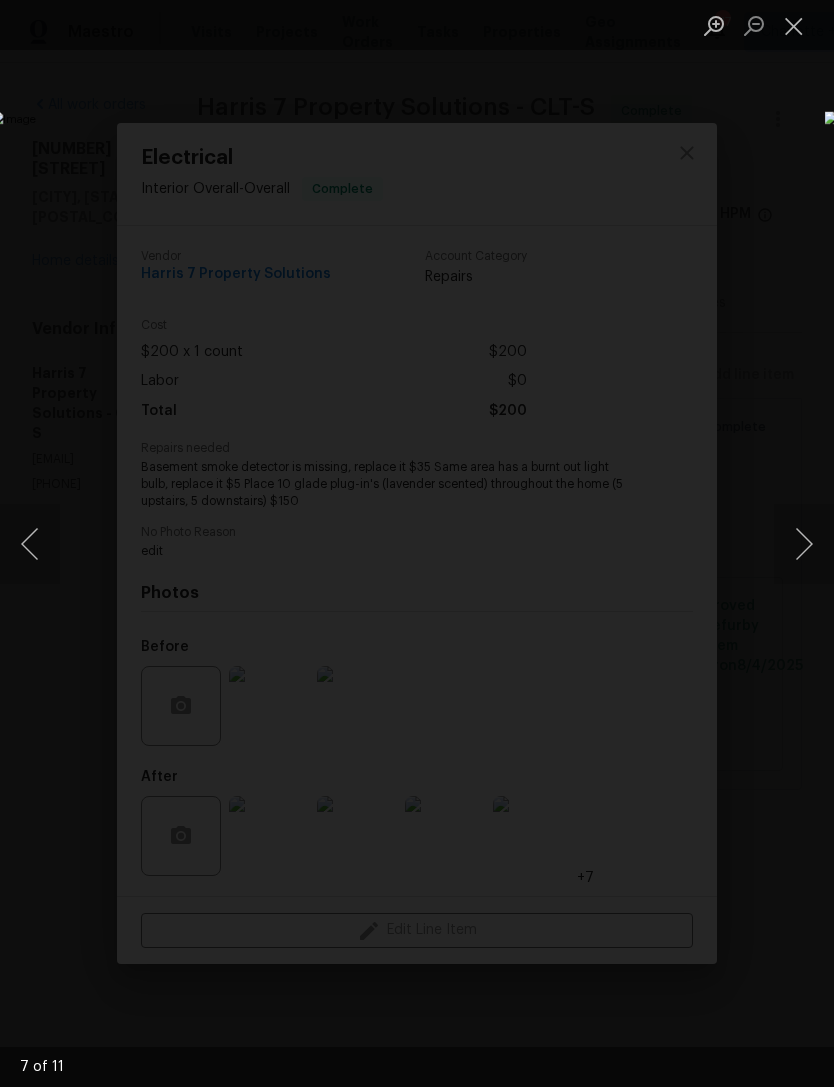 click at bounding box center (804, 544) 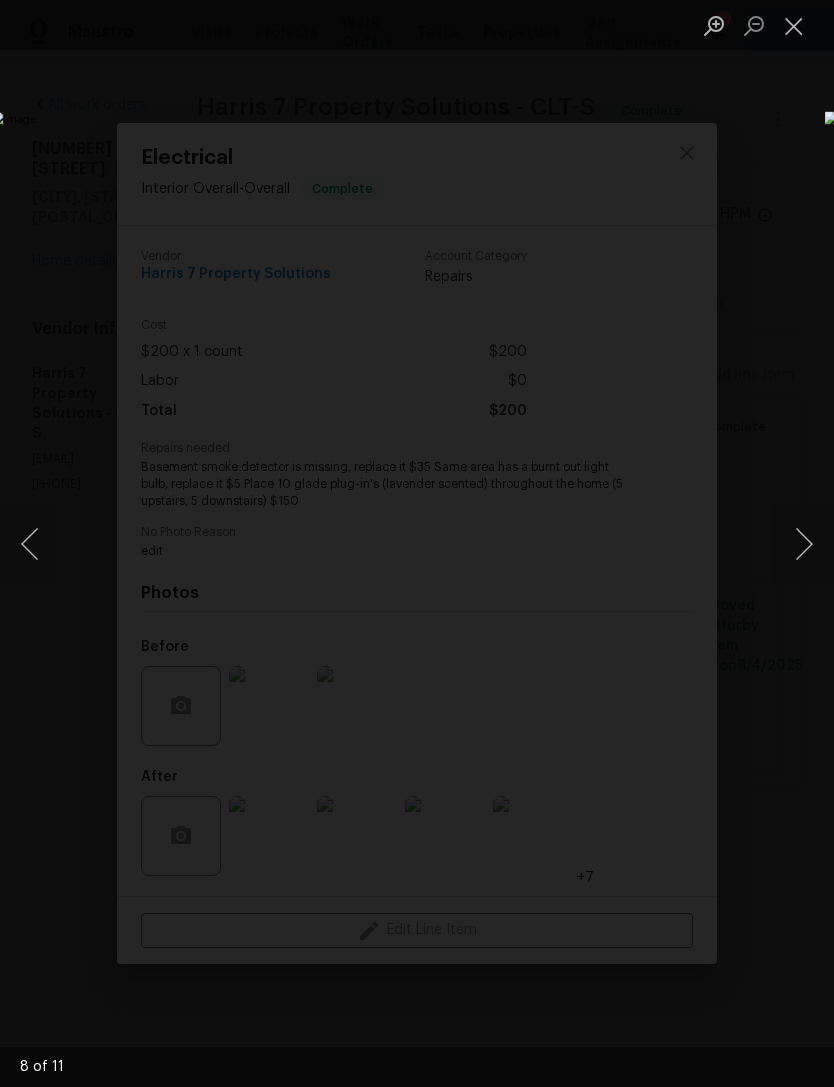 click at bounding box center (804, 544) 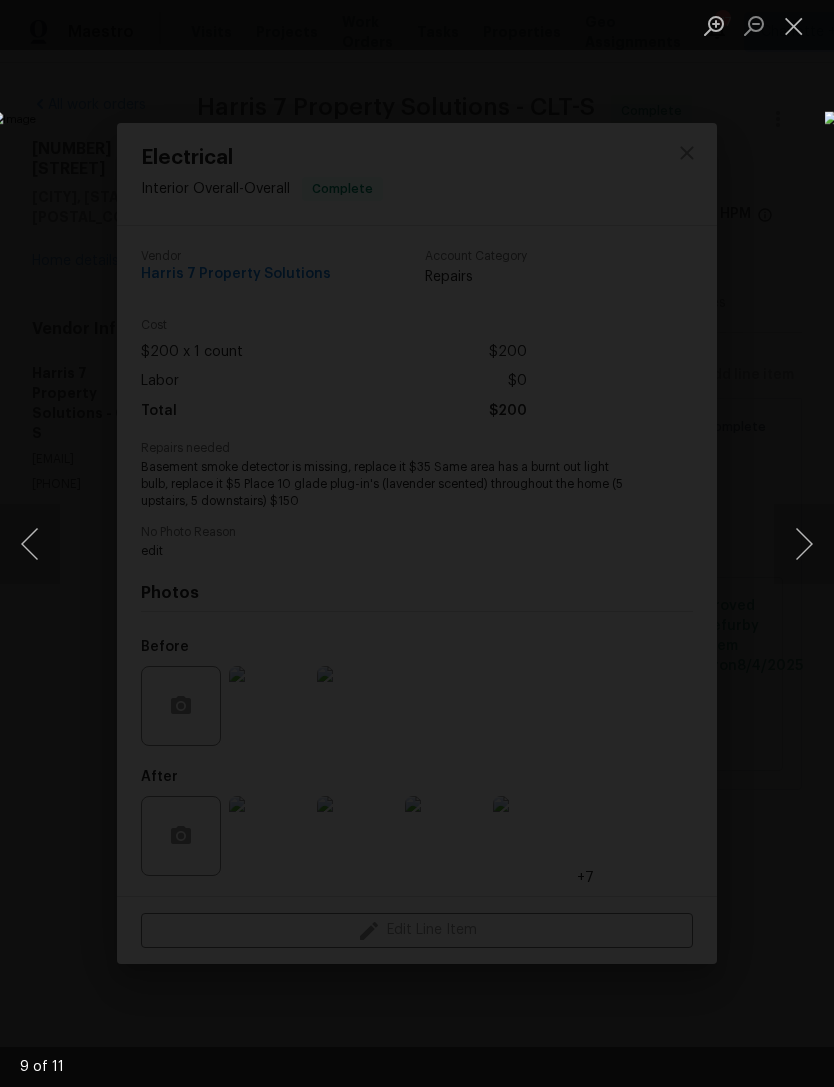 click at bounding box center (804, 544) 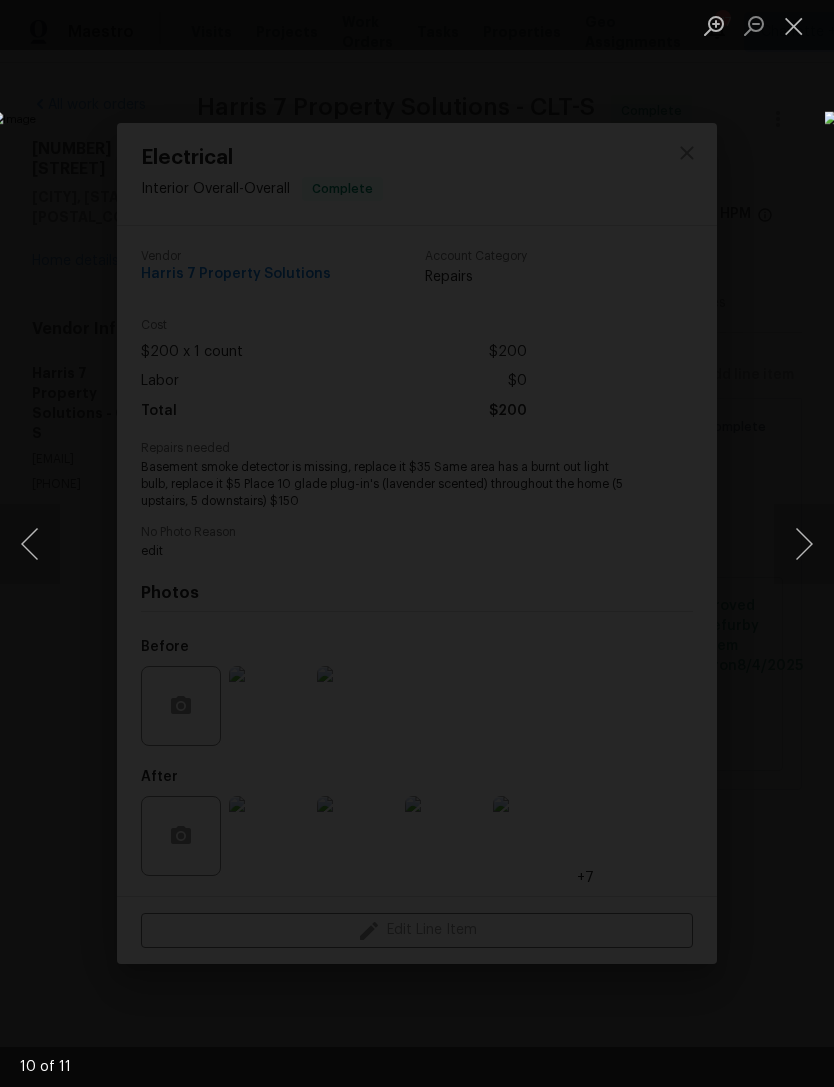 click at bounding box center (804, 544) 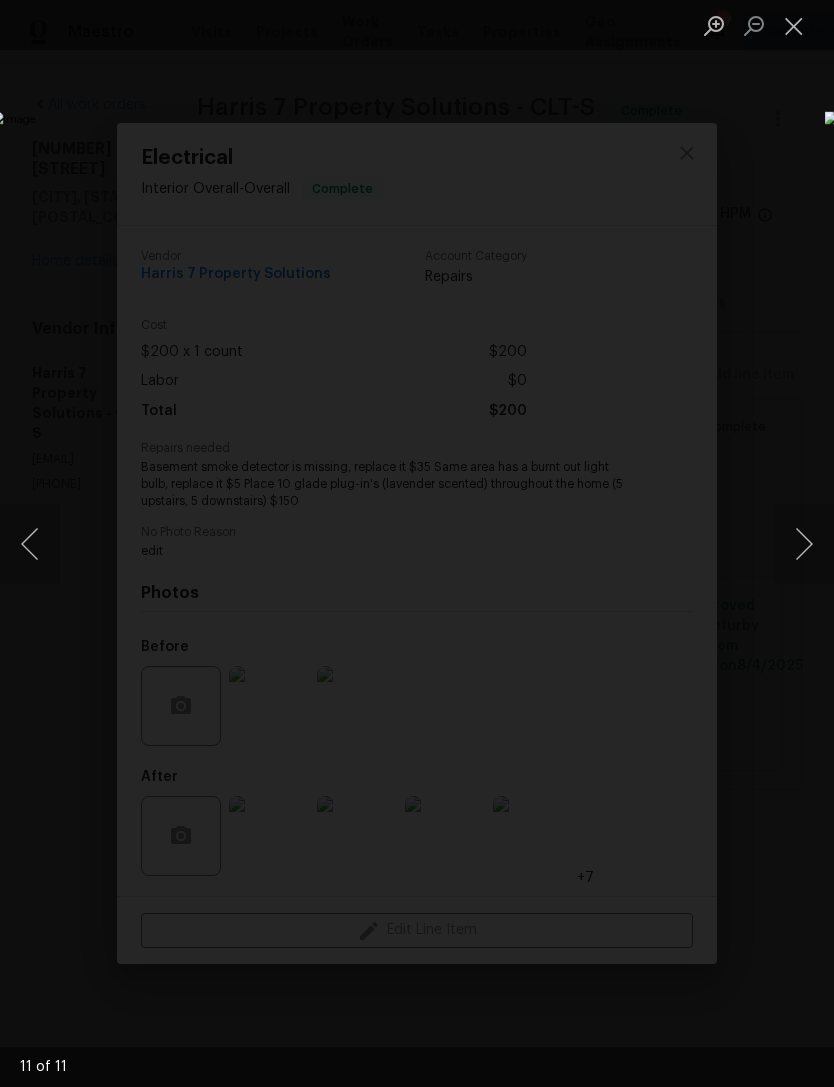 click at bounding box center (804, 544) 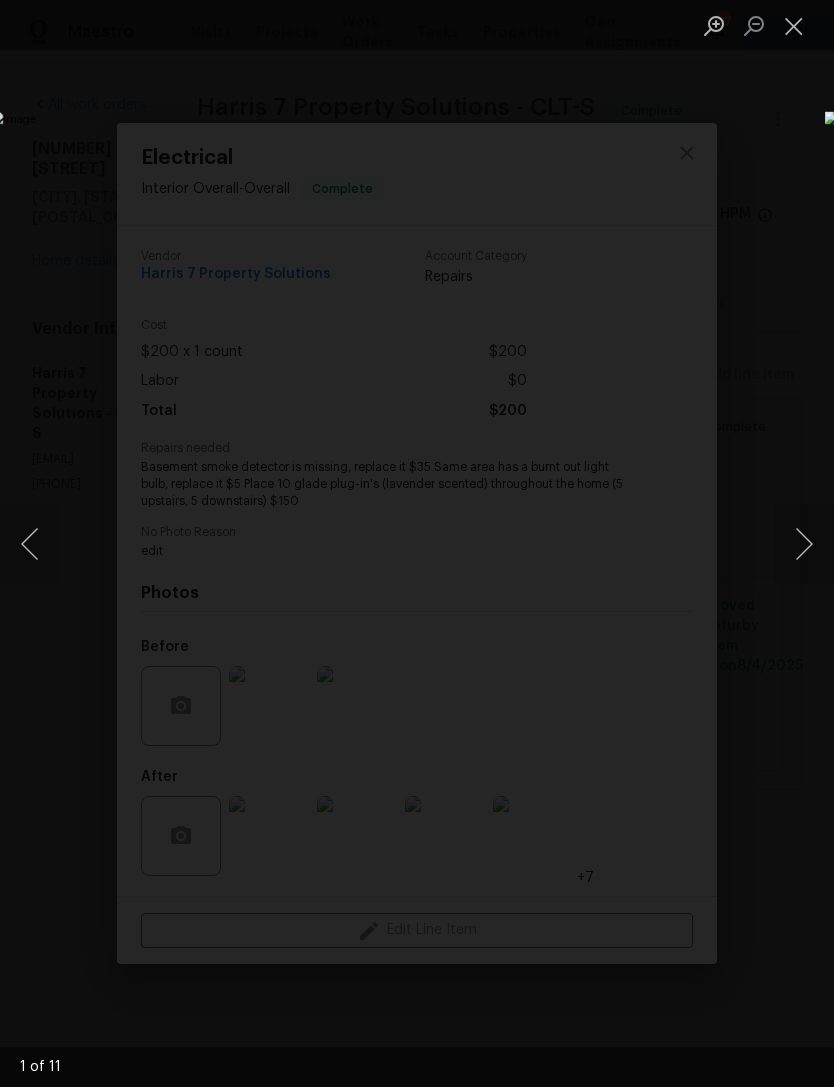 click at bounding box center [30, 544] 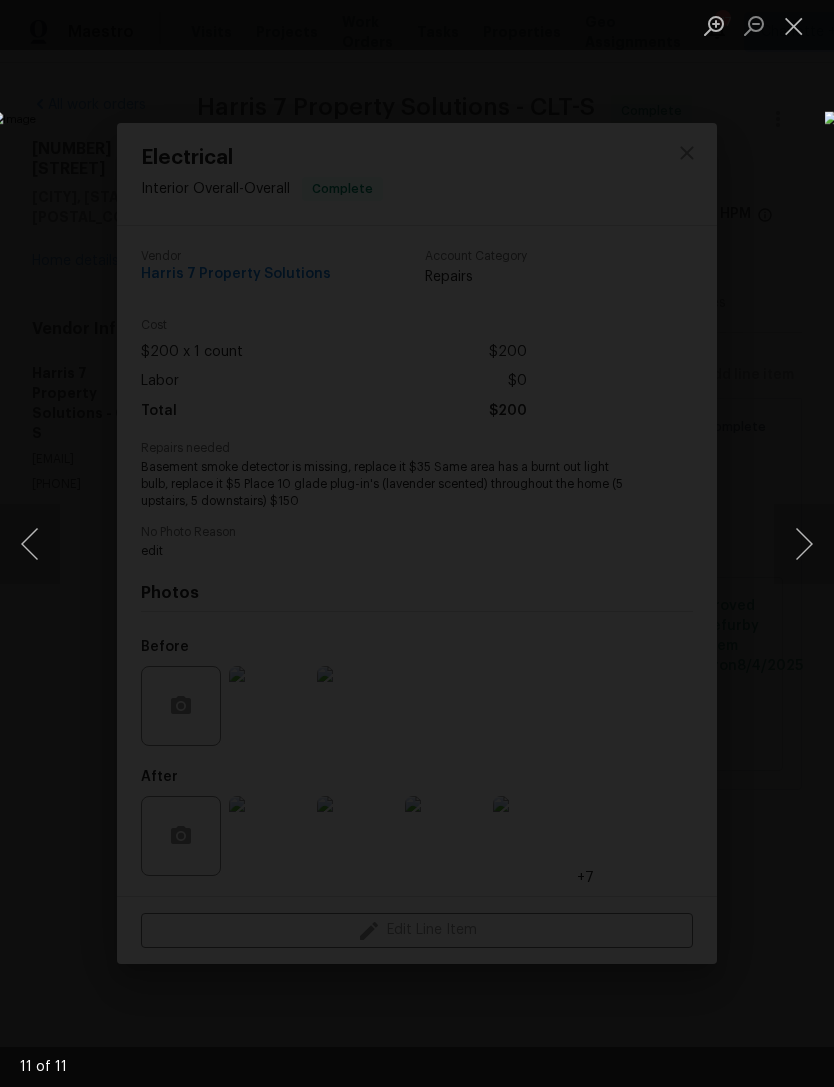 click at bounding box center (804, 544) 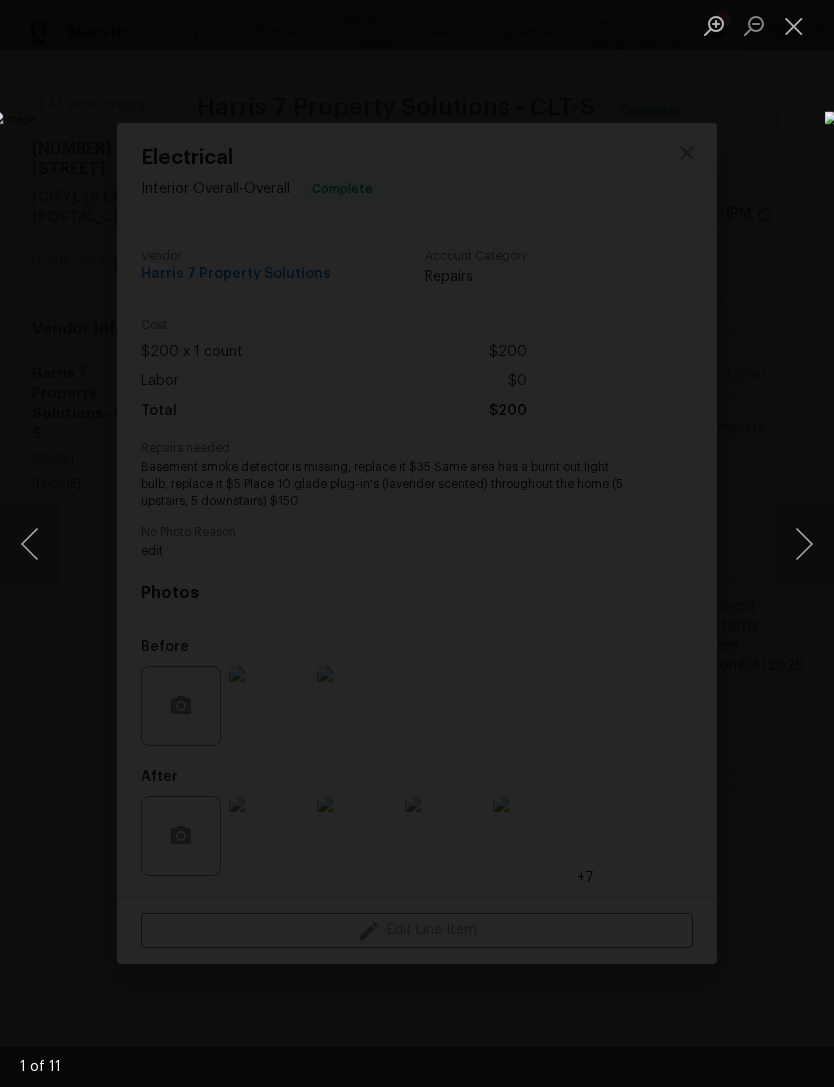 click at bounding box center (804, 544) 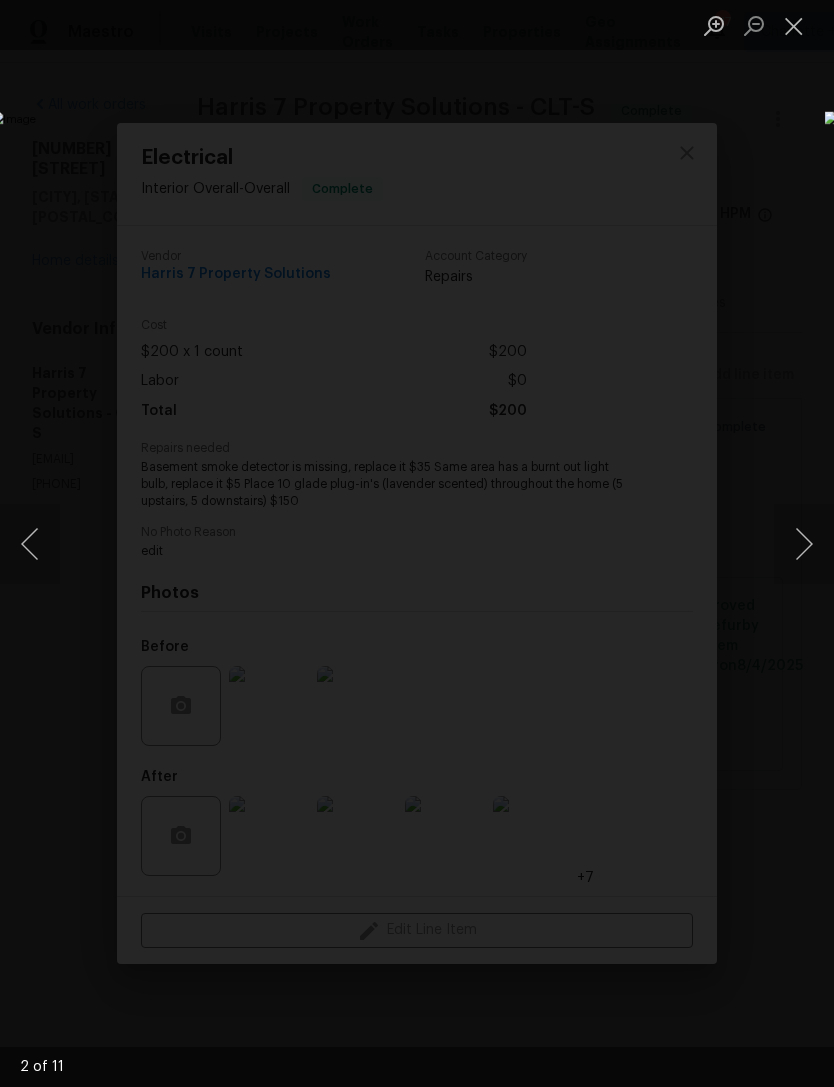 click at bounding box center (804, 544) 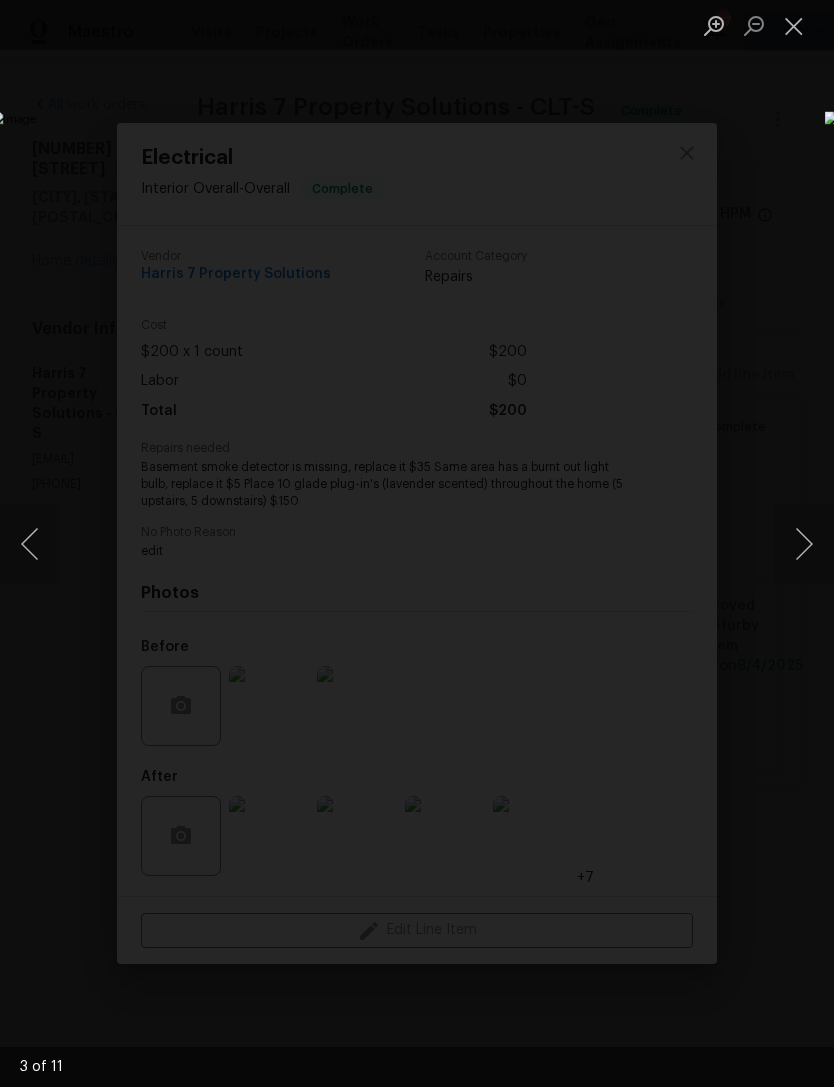 click at bounding box center (804, 544) 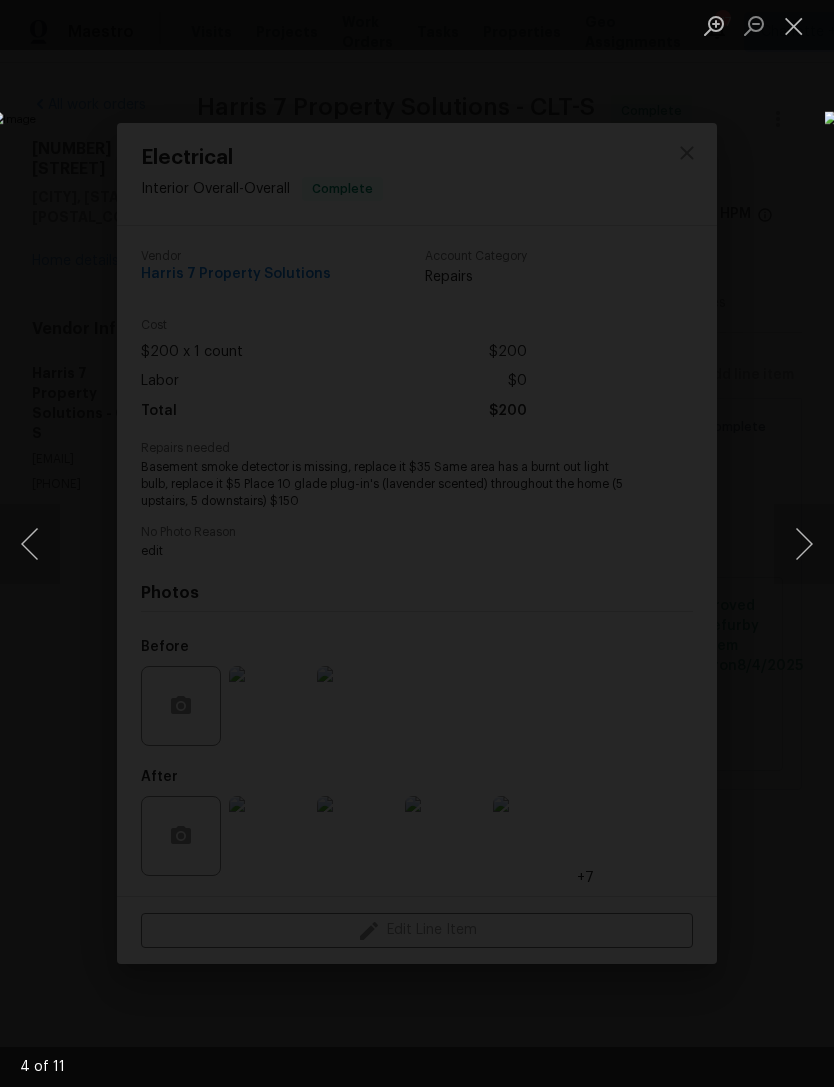 click at bounding box center (794, 25) 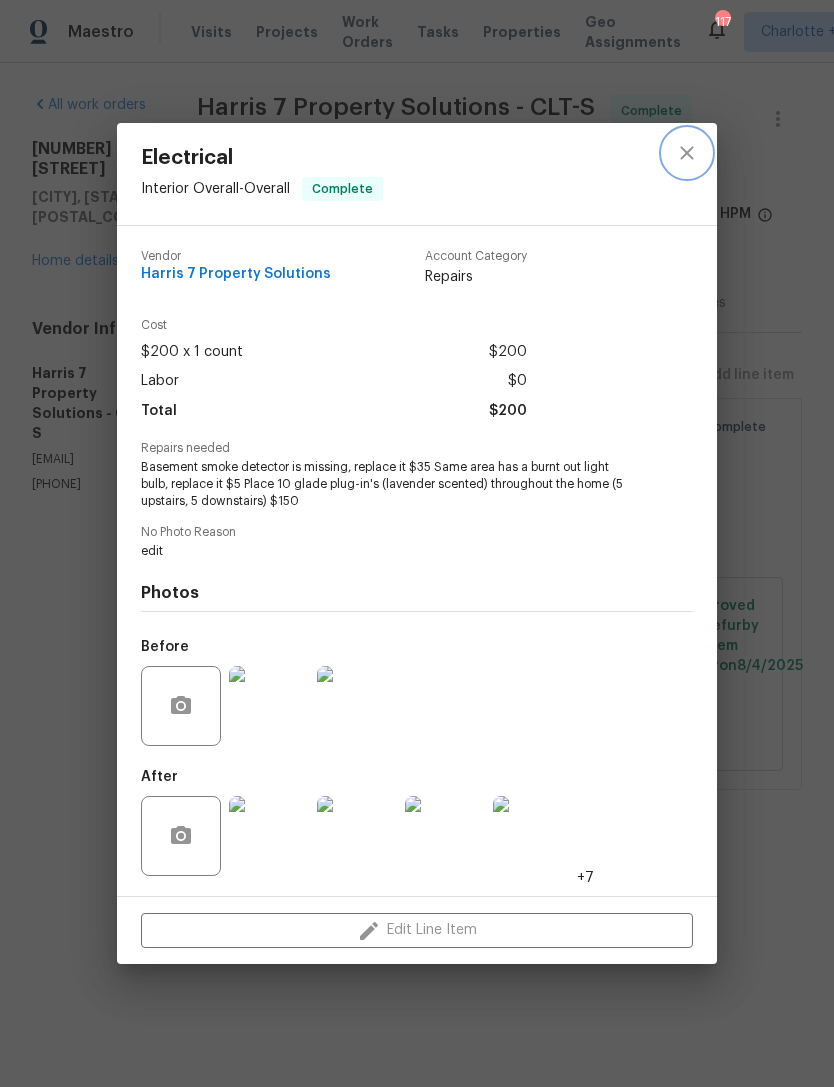 click 